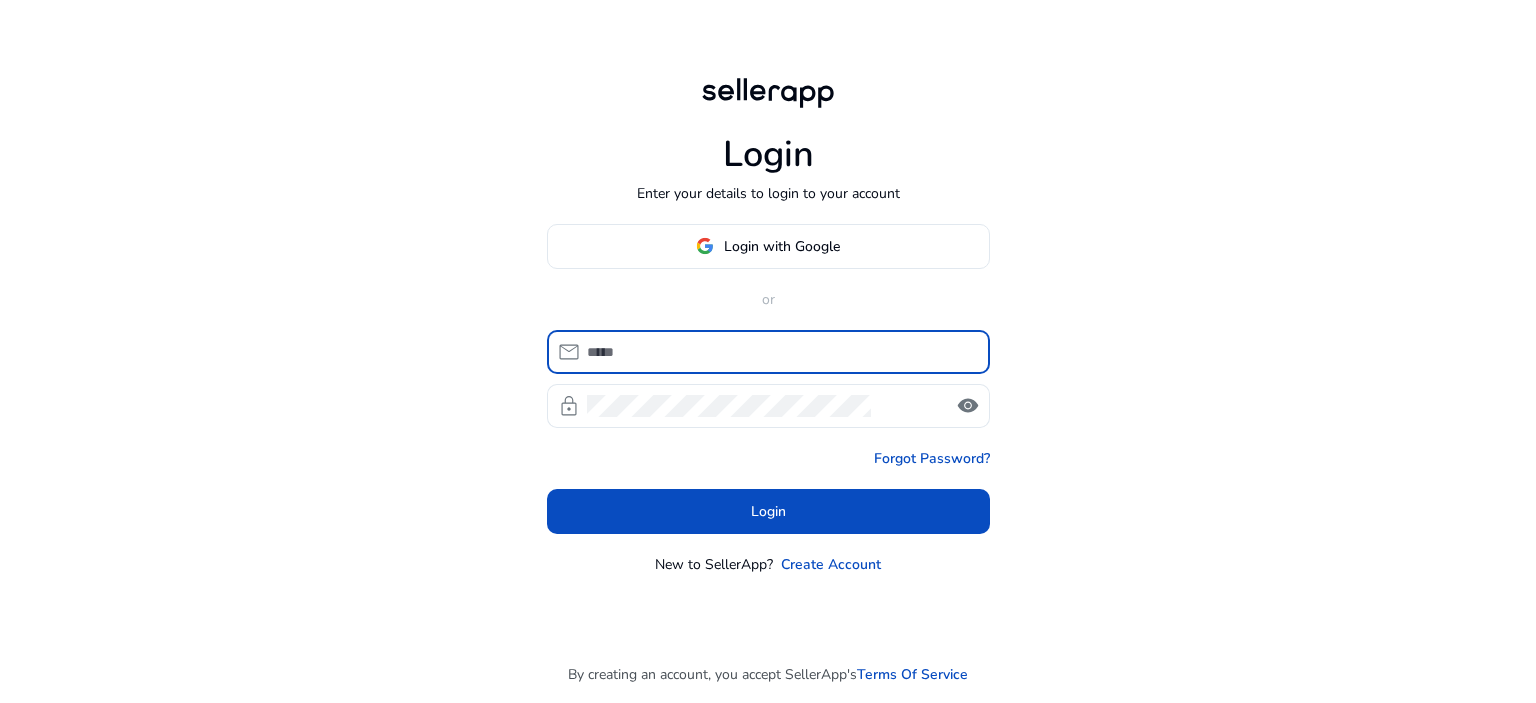 scroll, scrollTop: 0, scrollLeft: 0, axis: both 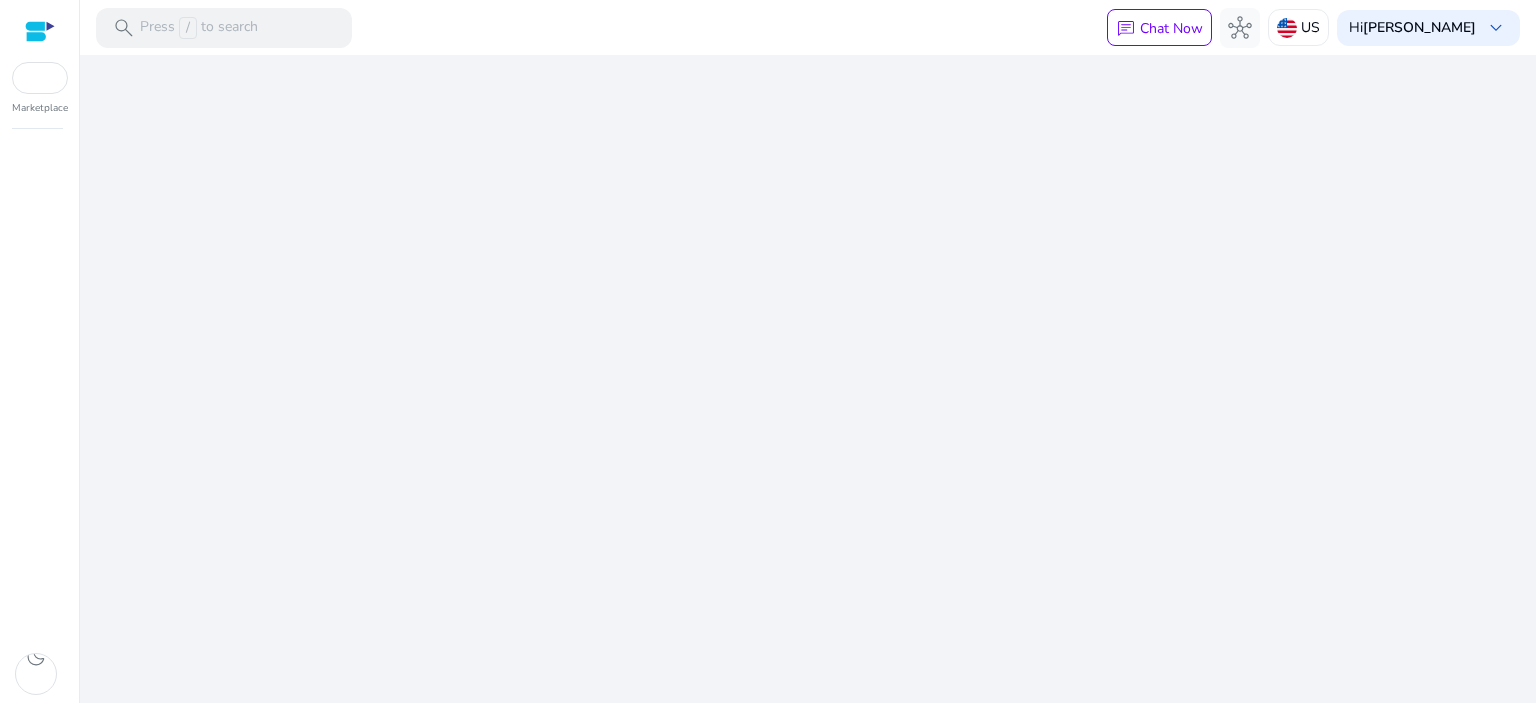 click on "We are getting things ready for you..." 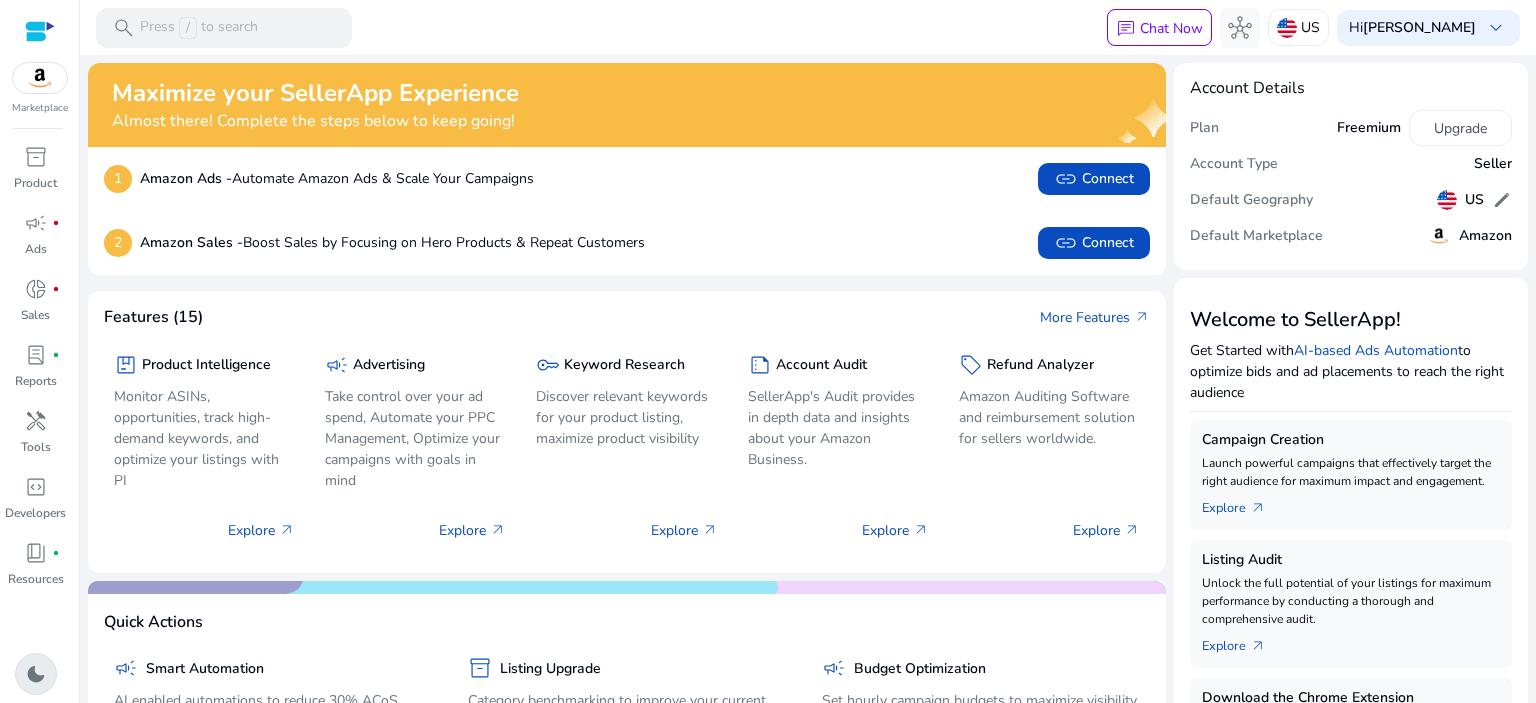 click on "dark_mode" at bounding box center [36, 674] 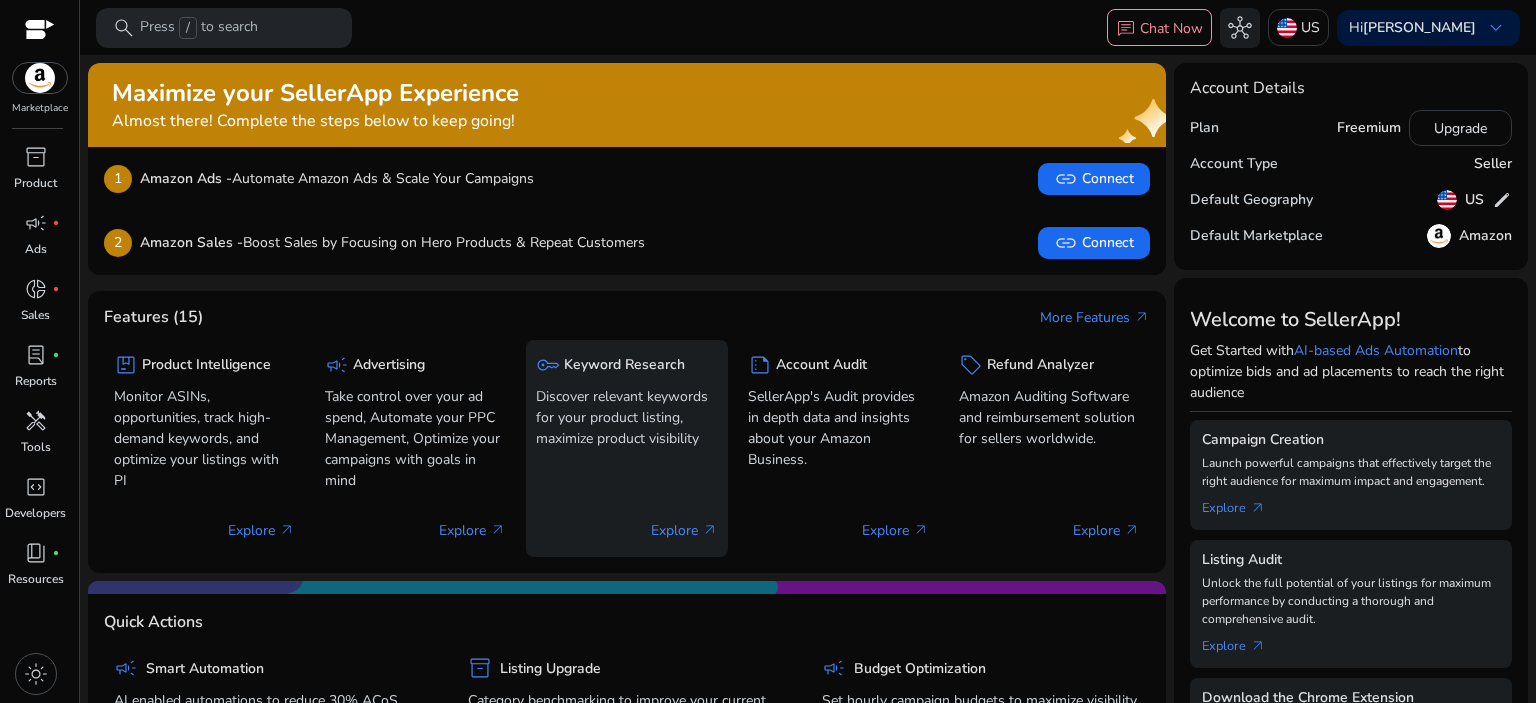 click on "Keyword Research" 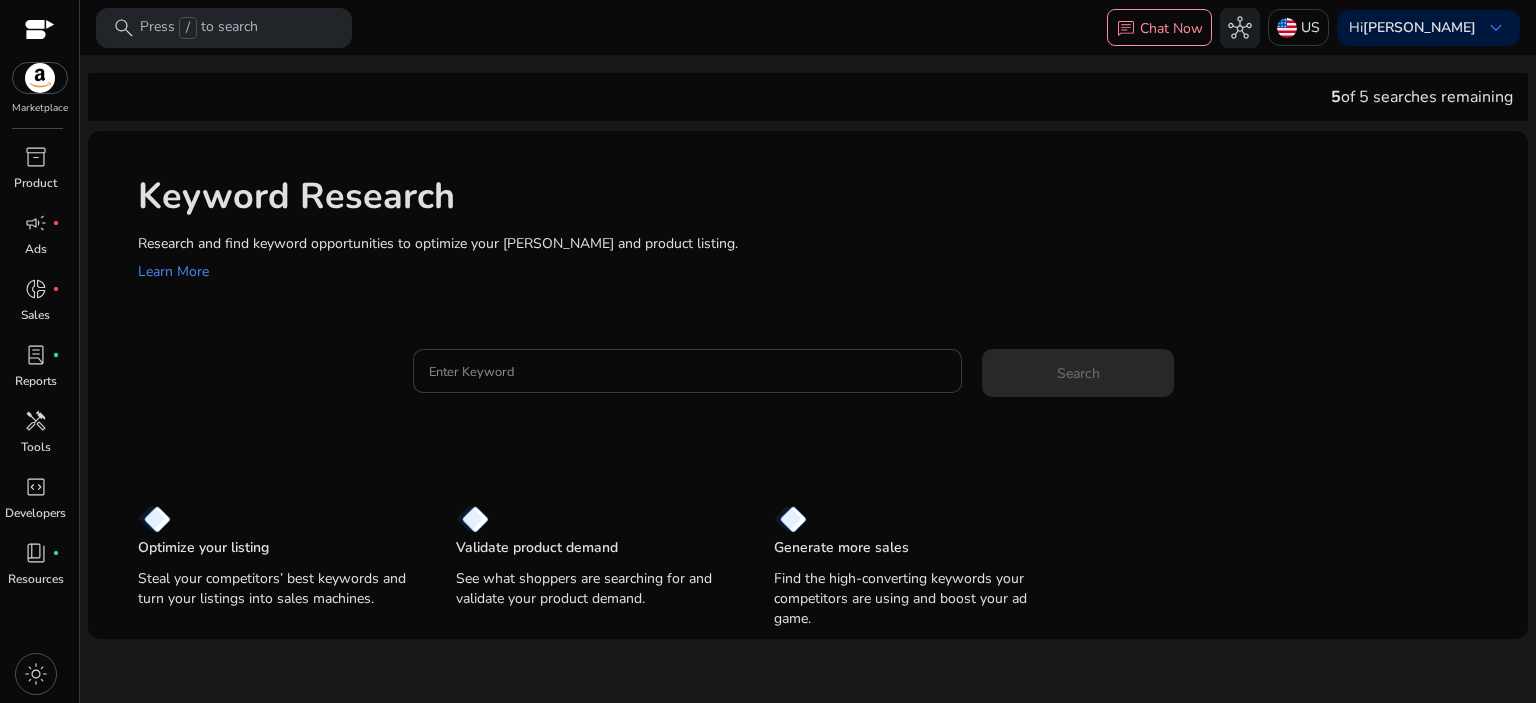 click on "Enter Keyword" at bounding box center [688, 371] 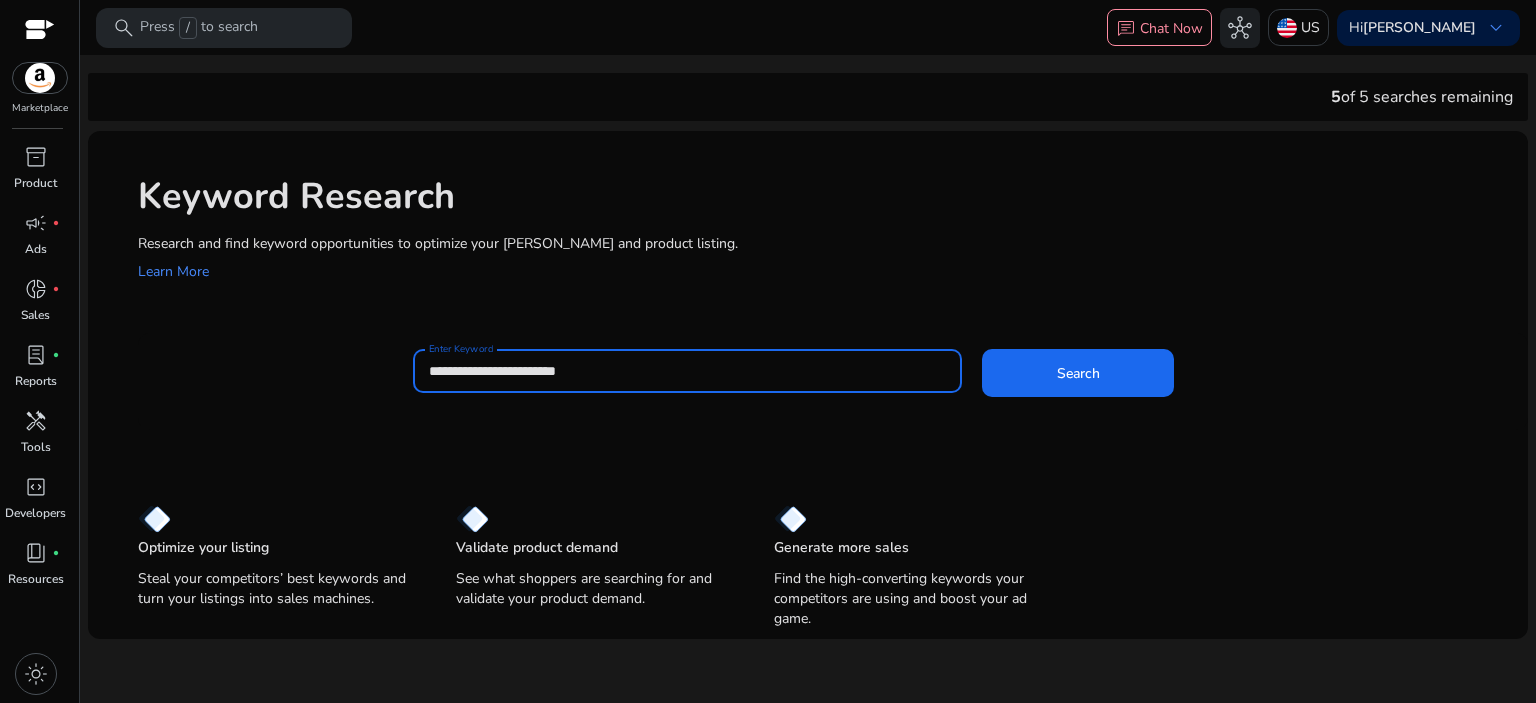 click on "Search" 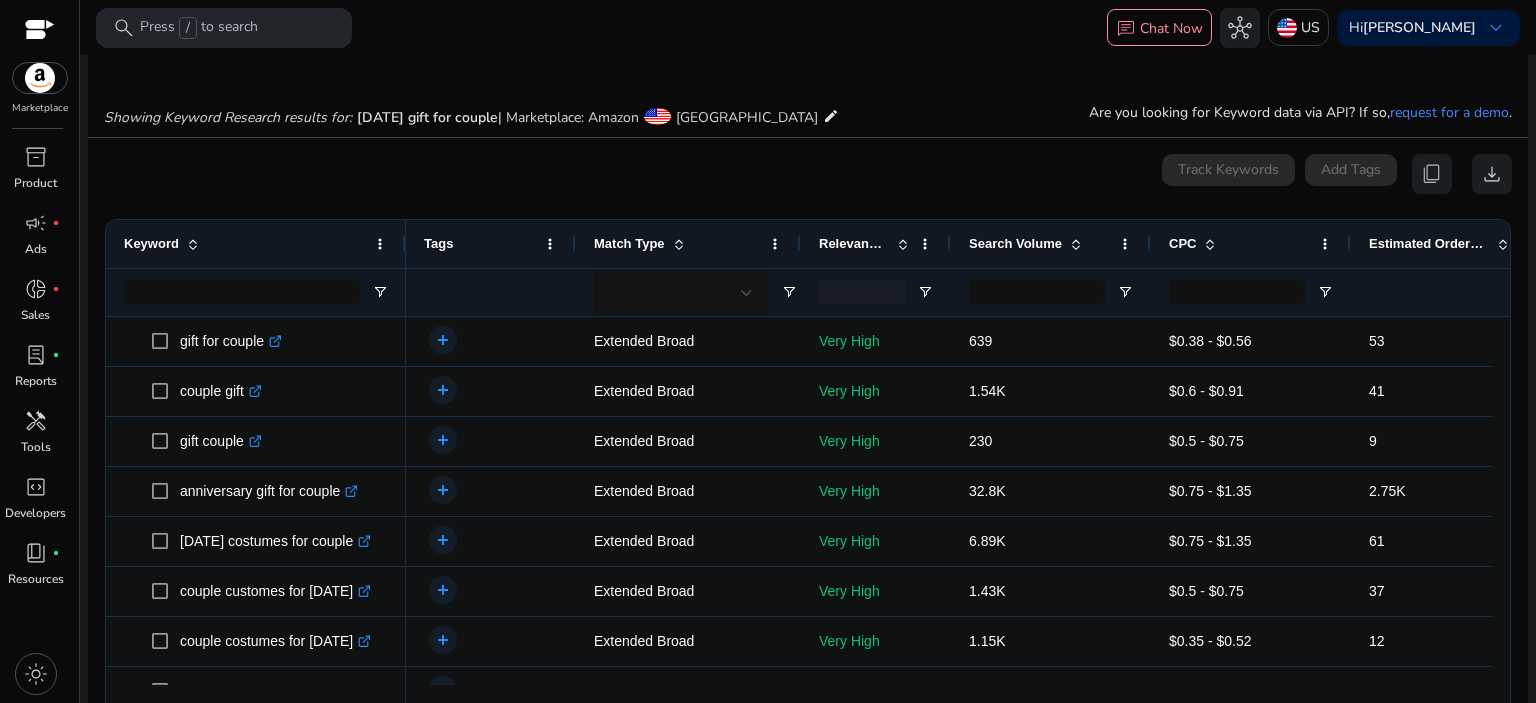 scroll, scrollTop: 238, scrollLeft: 0, axis: vertical 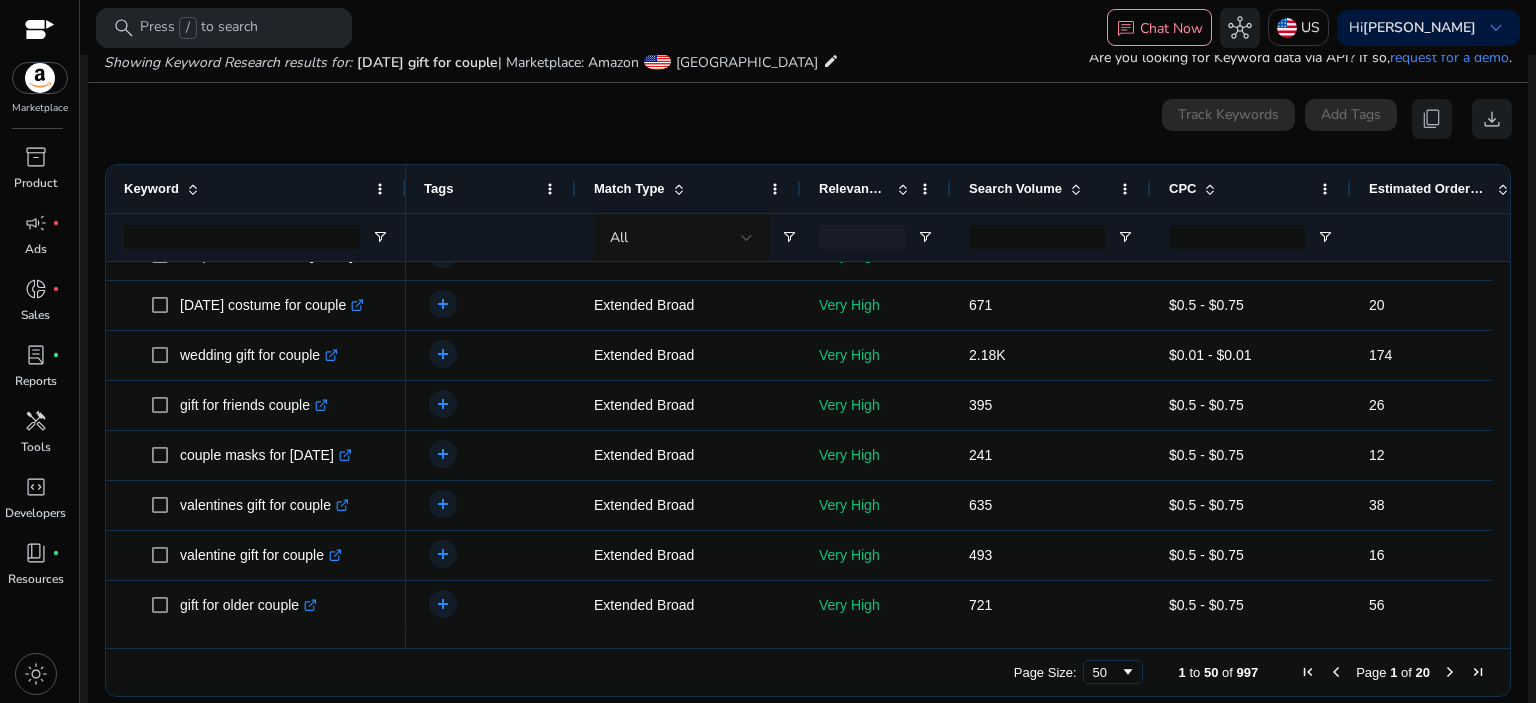 drag, startPoint x: 1508, startPoint y: 333, endPoint x: 1515, endPoint y: 385, distance: 52.46904 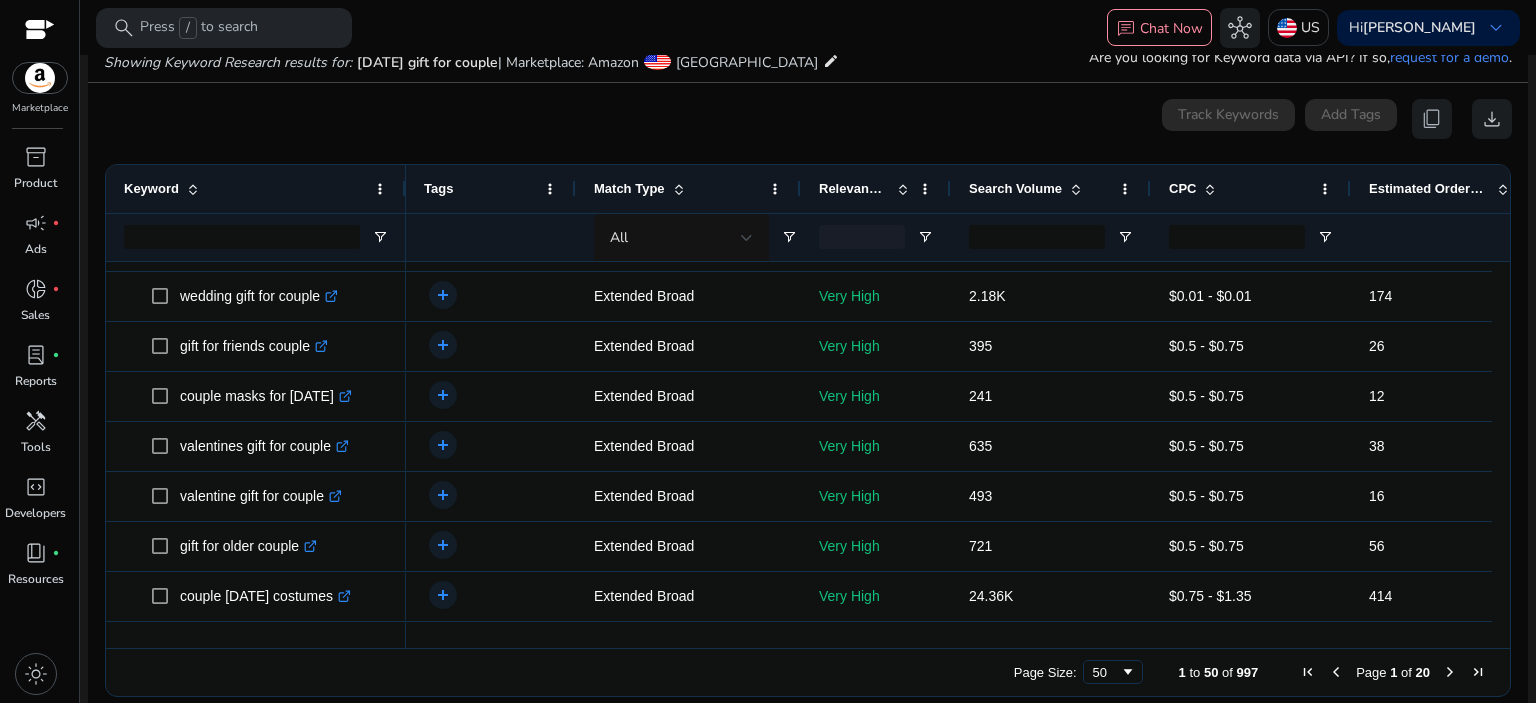 scroll, scrollTop: 412, scrollLeft: 0, axis: vertical 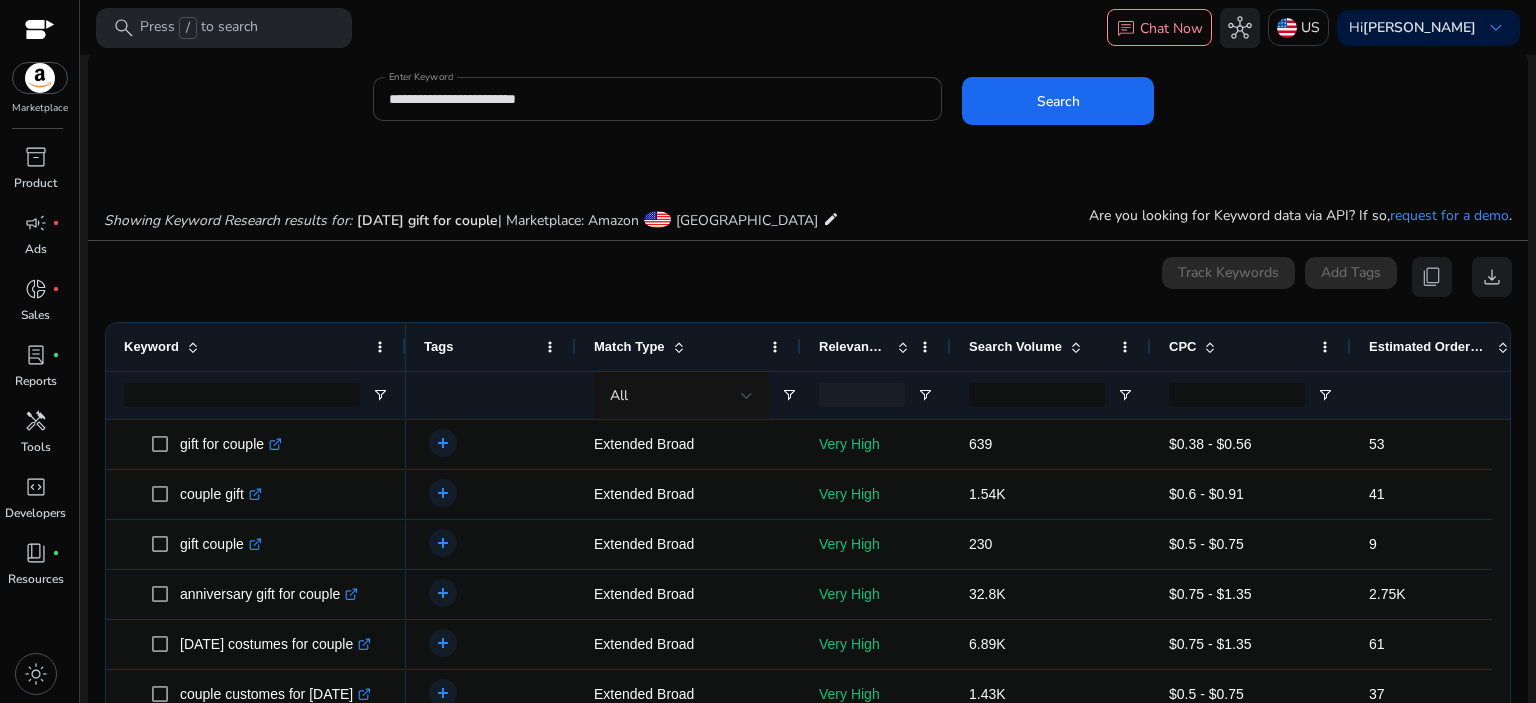 click on "**********" at bounding box center [658, 99] 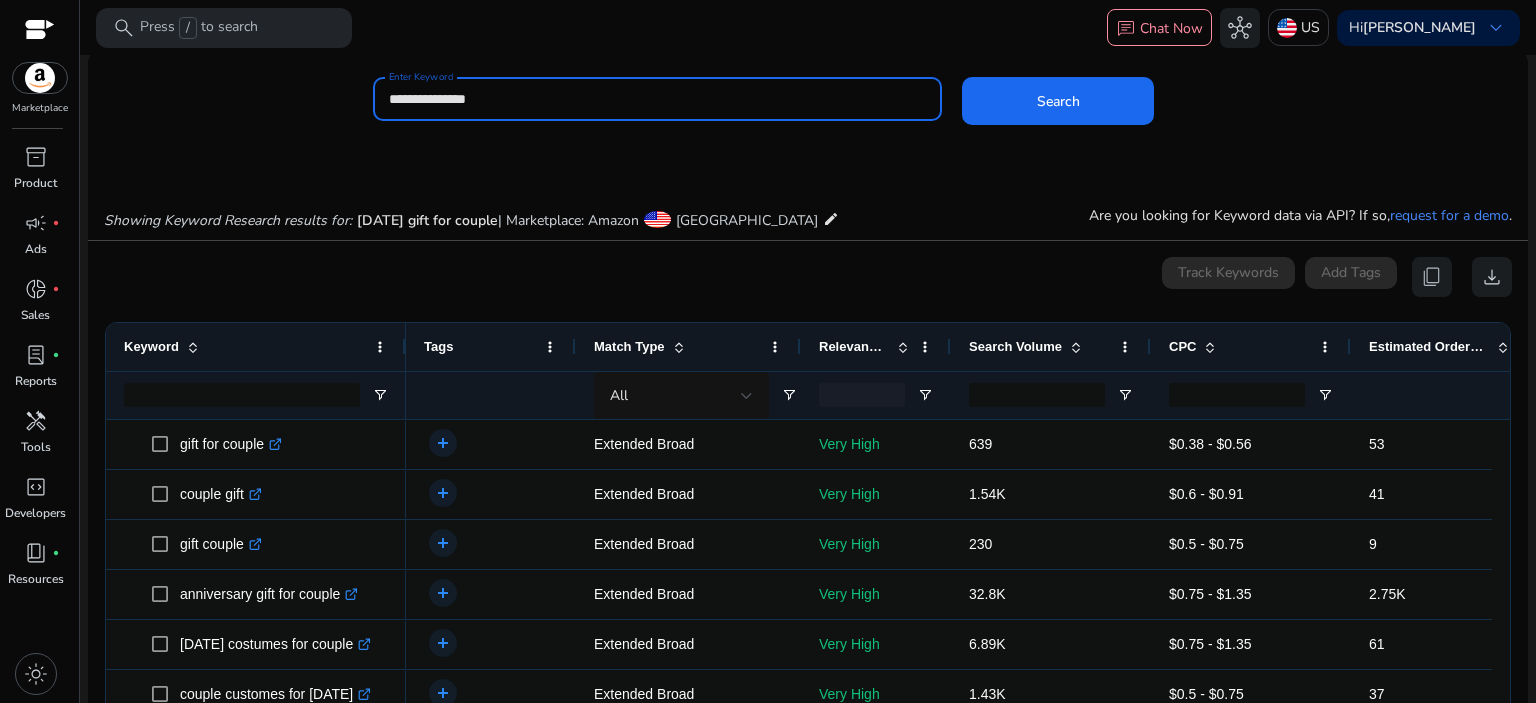click on "Search" 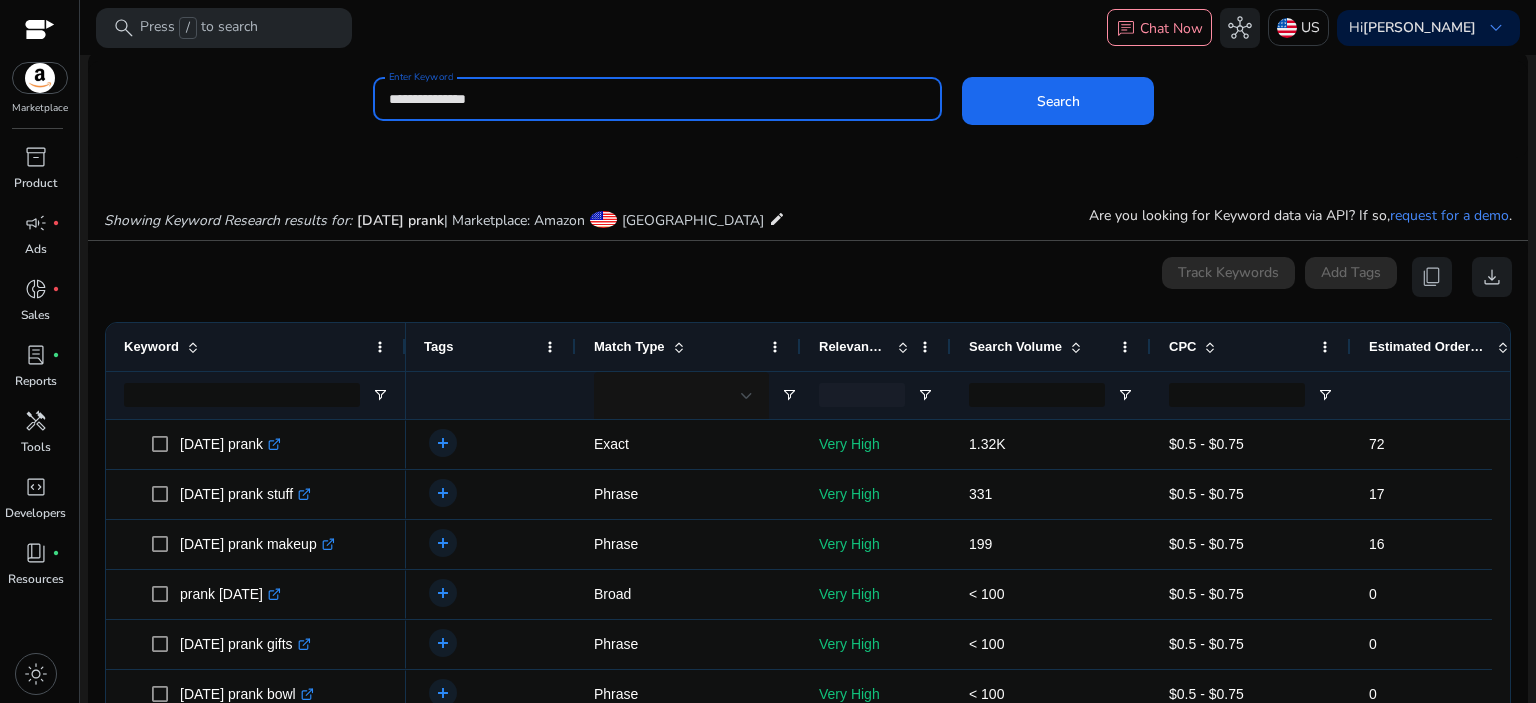 scroll, scrollTop: 238, scrollLeft: 0, axis: vertical 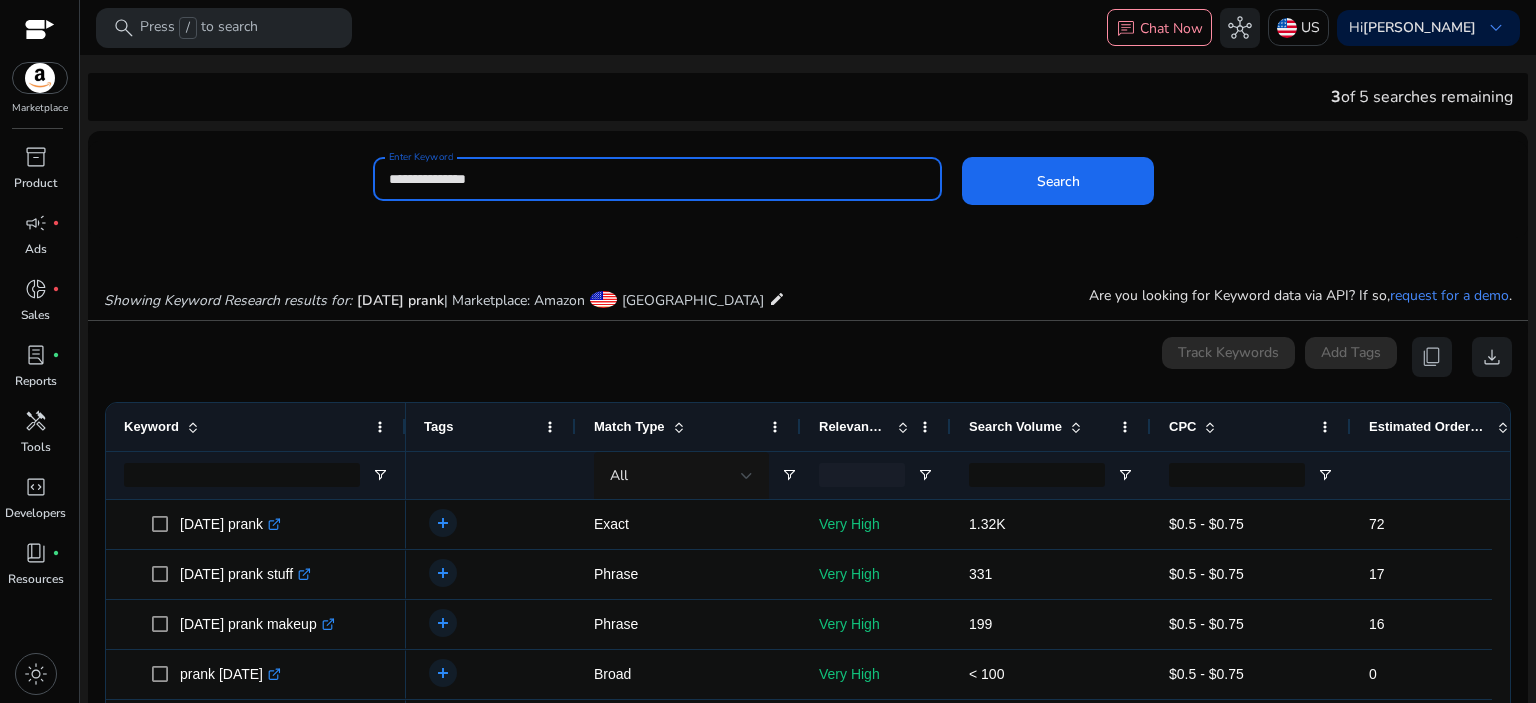 click on "**********" at bounding box center [658, 179] 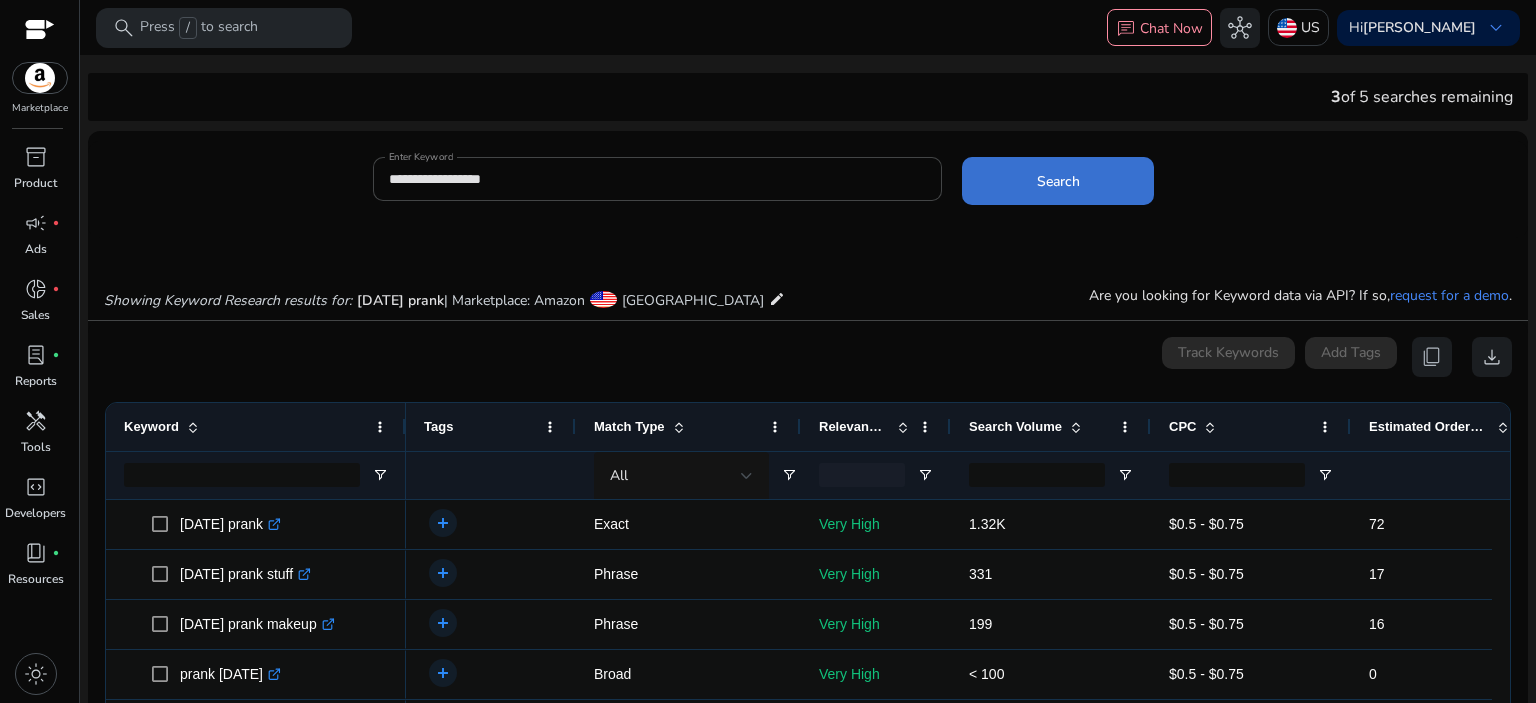 click 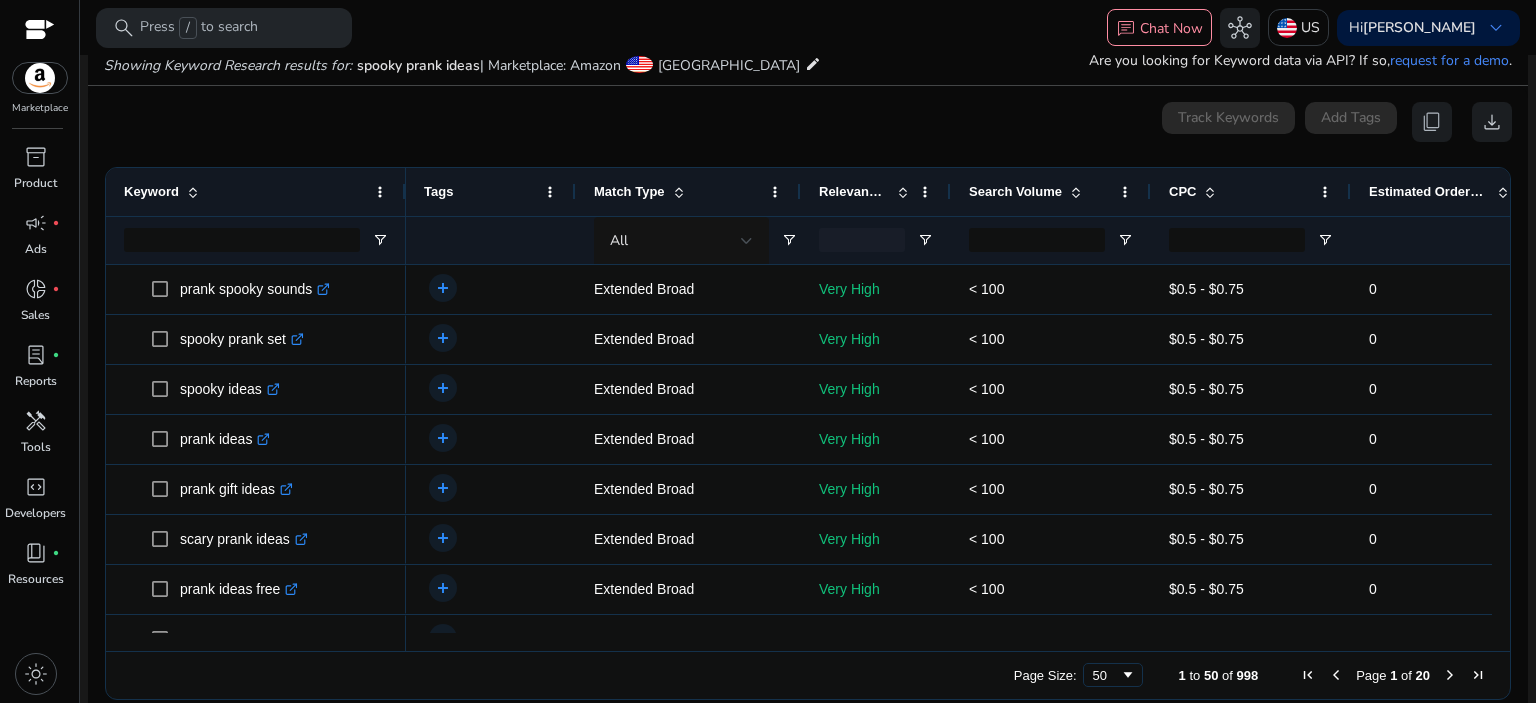 scroll, scrollTop: 238, scrollLeft: 0, axis: vertical 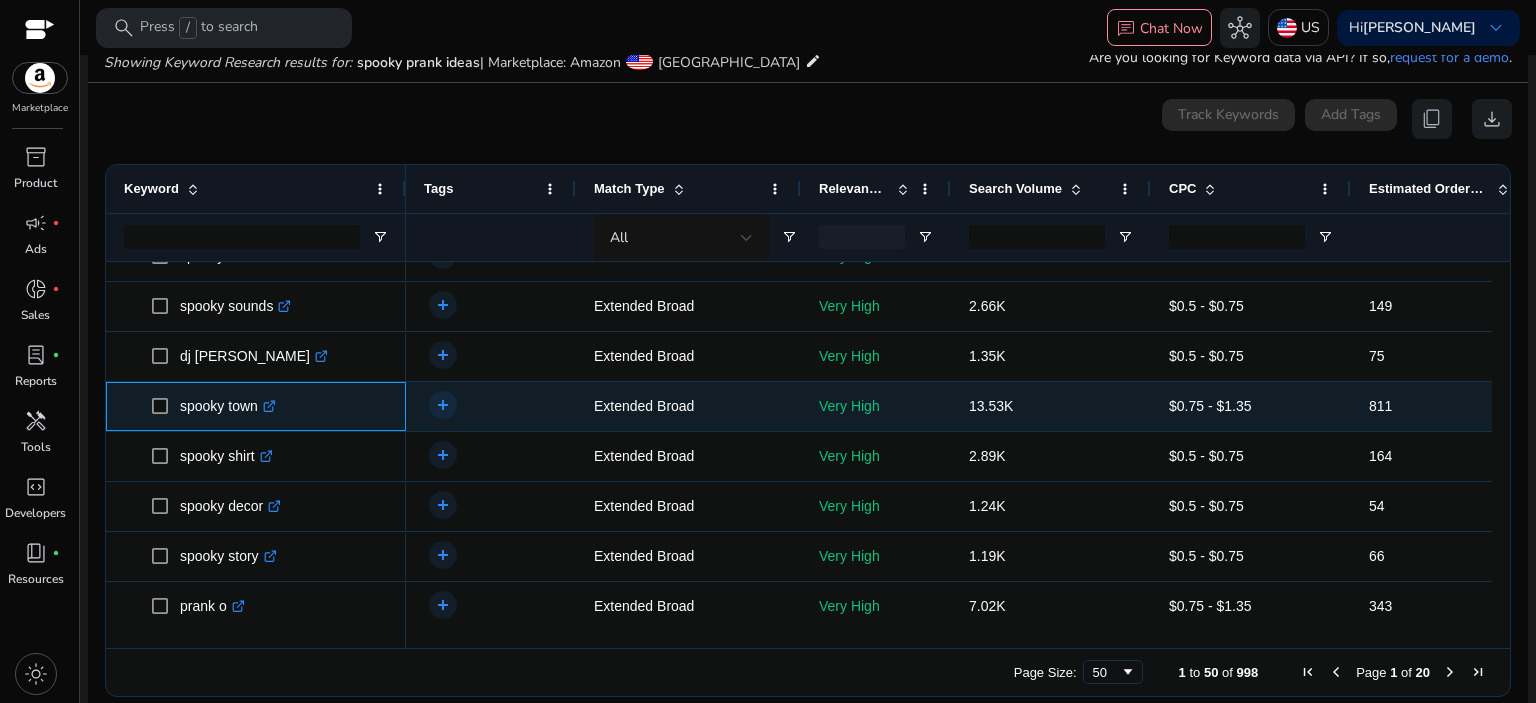 click 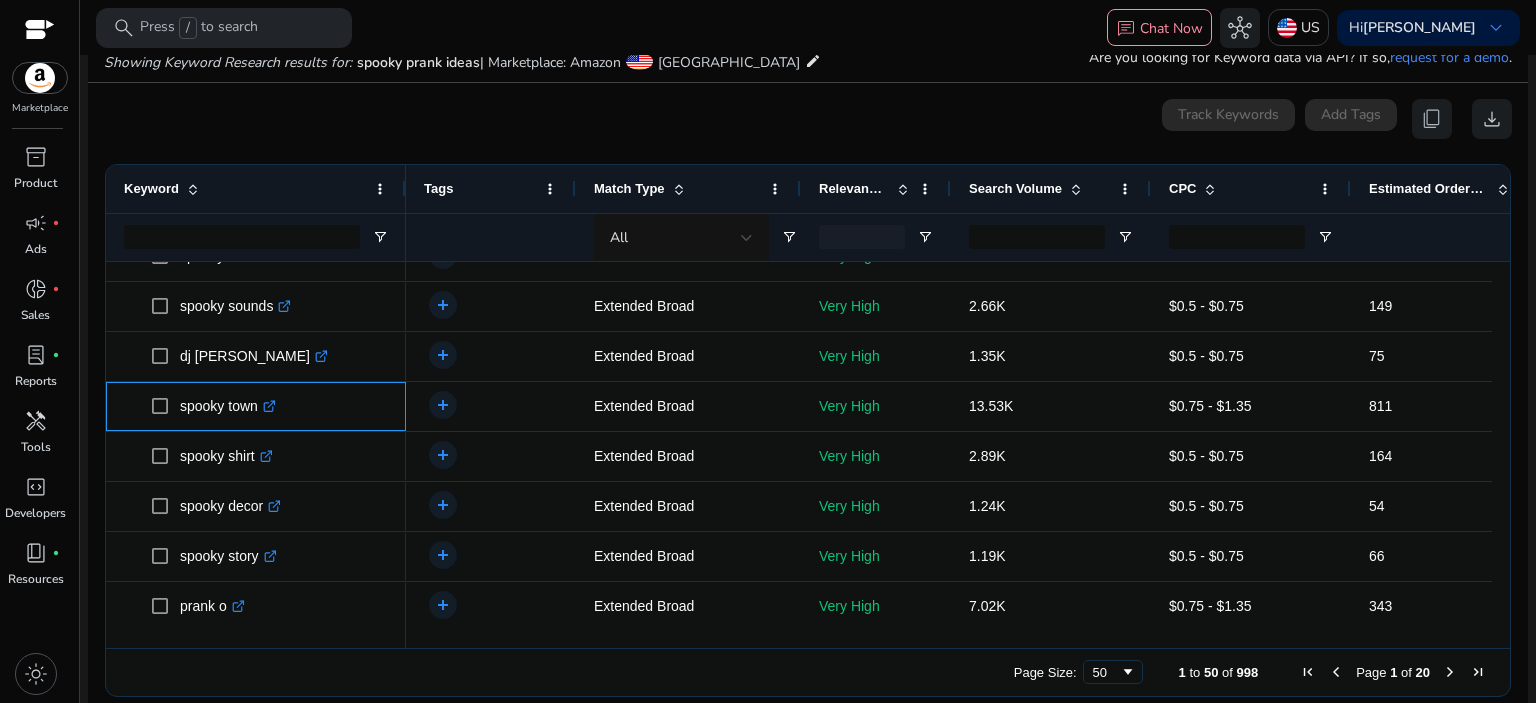 scroll, scrollTop: 304, scrollLeft: 0, axis: vertical 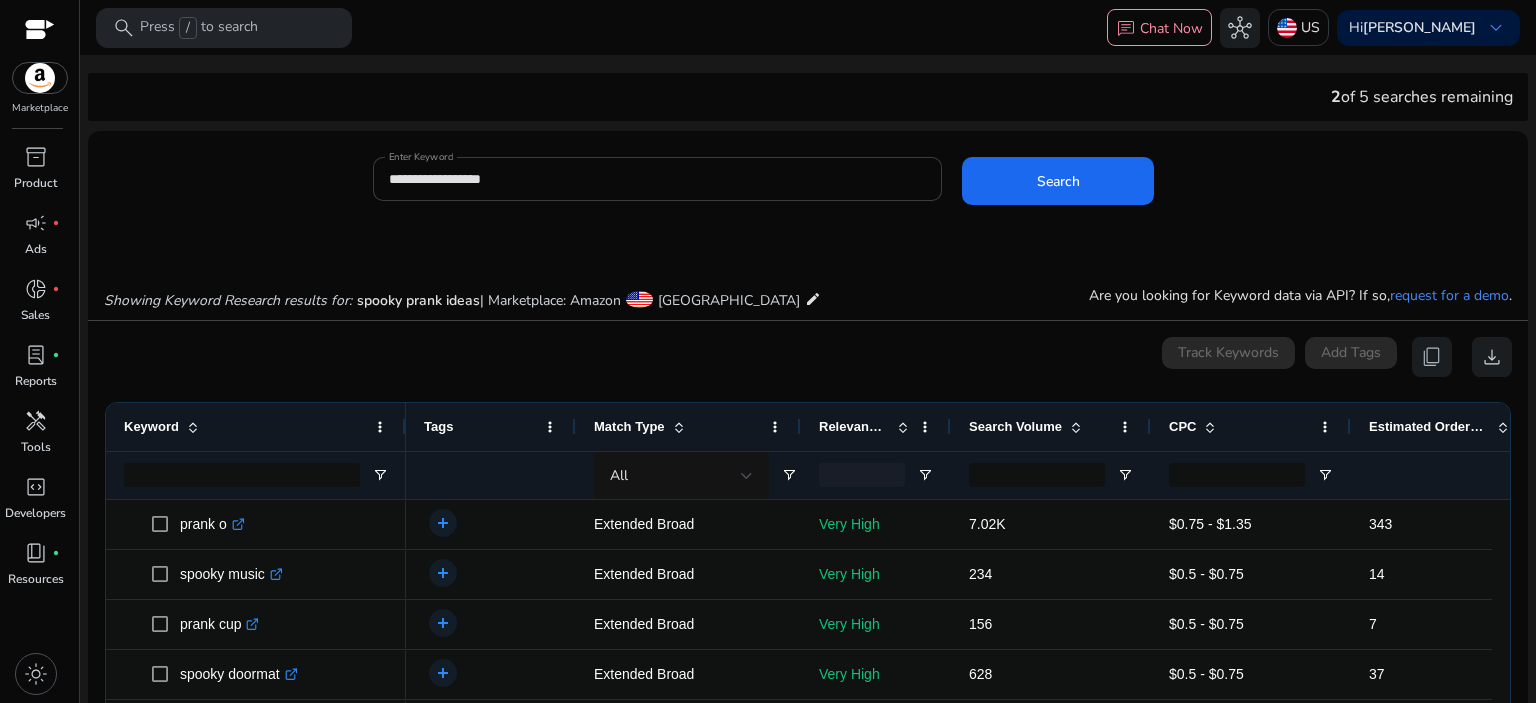 click on "**********" at bounding box center [658, 179] 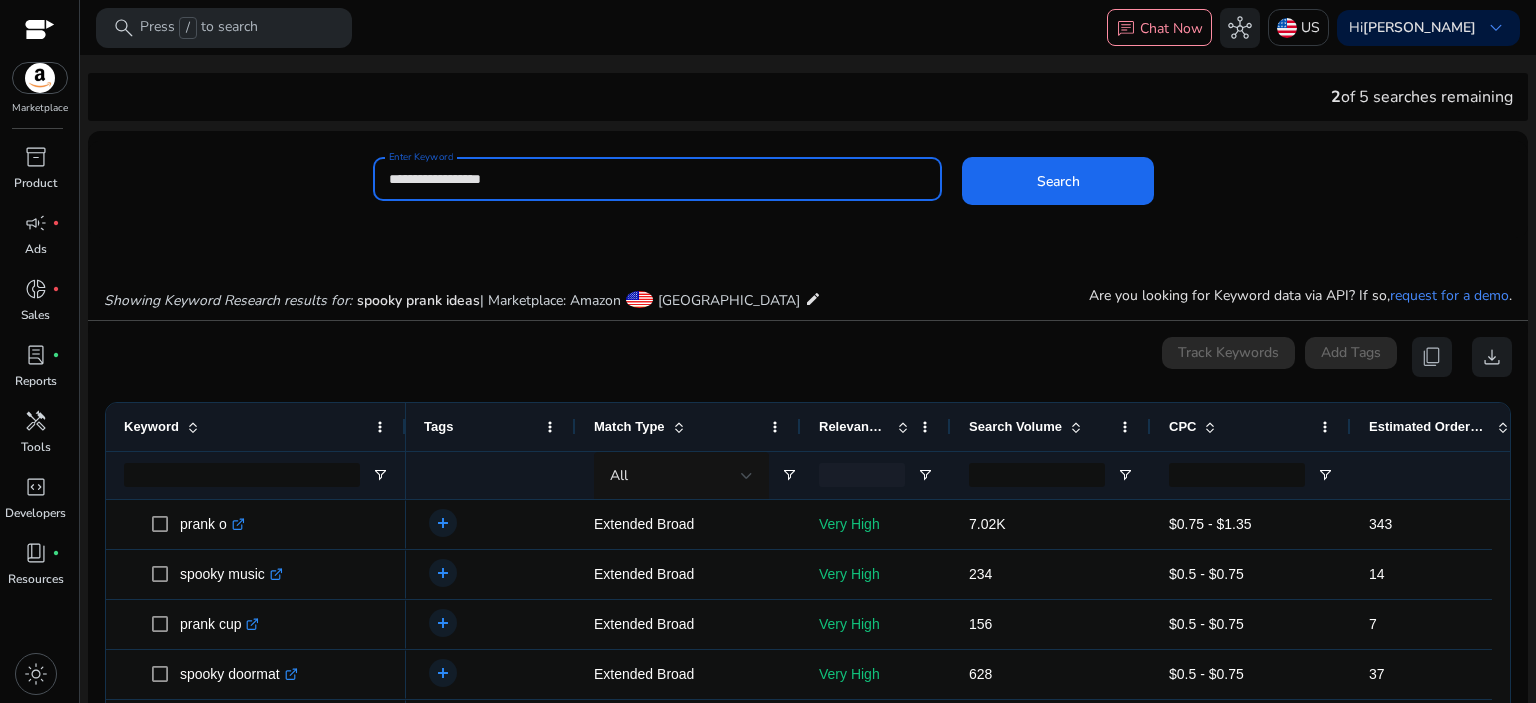 click on "**********" at bounding box center [658, 179] 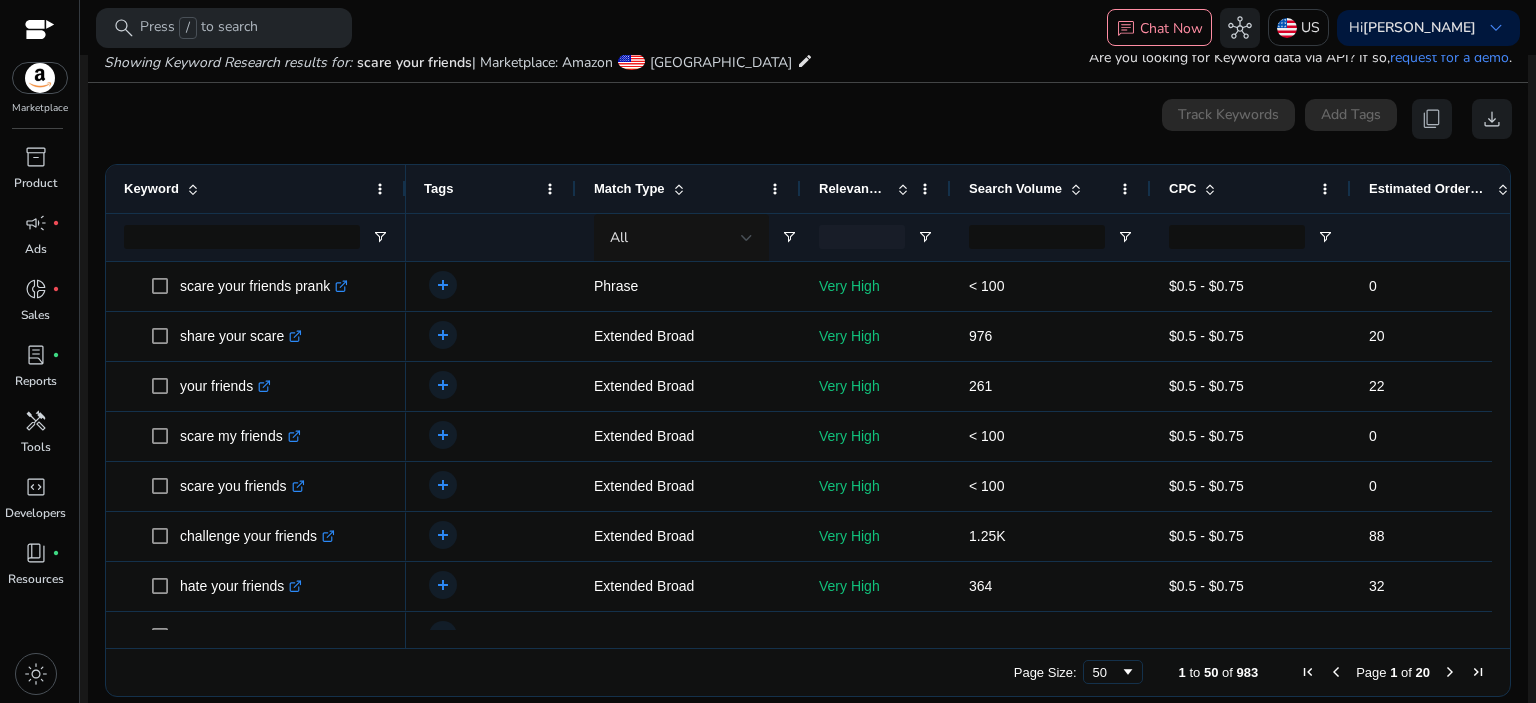 scroll, scrollTop: 129, scrollLeft: 0, axis: vertical 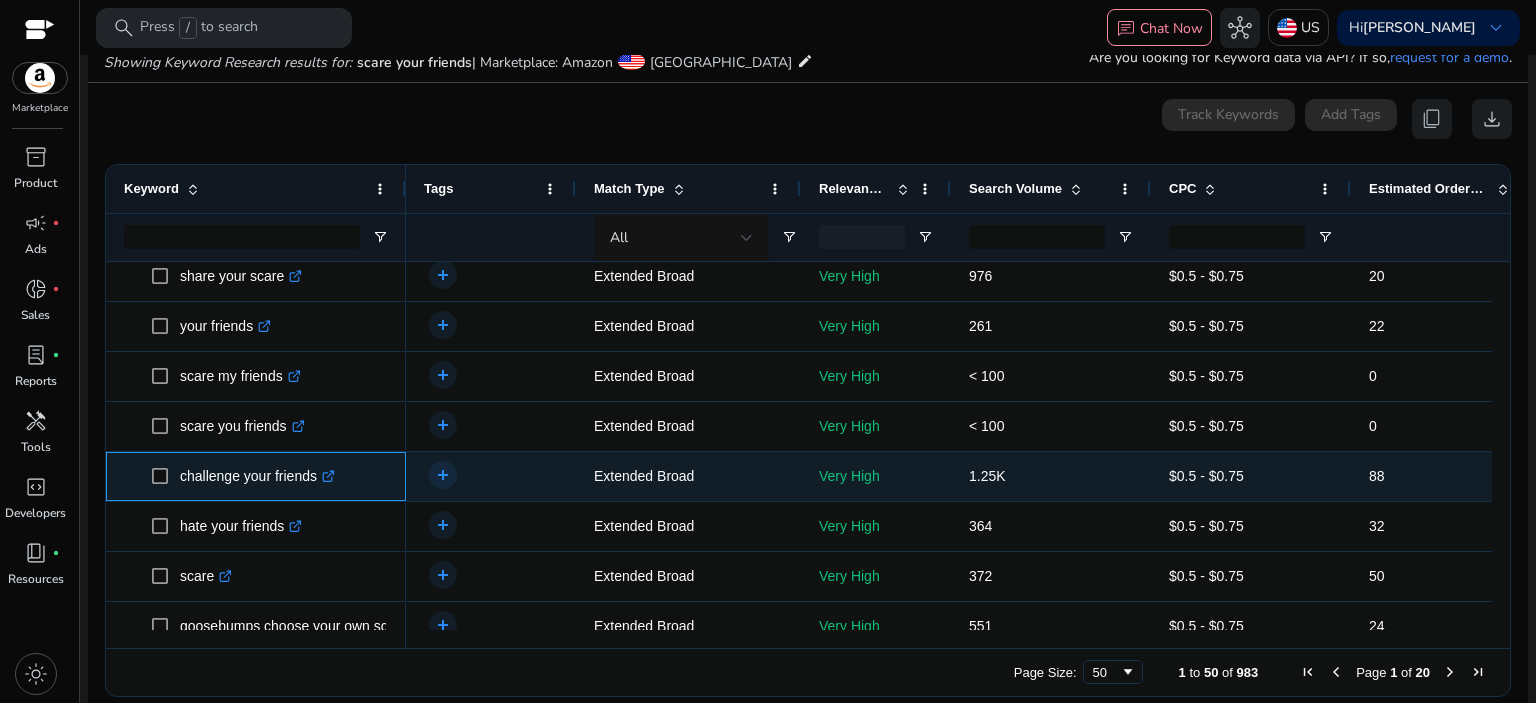click on ".st0{fill:#2c8af8}" 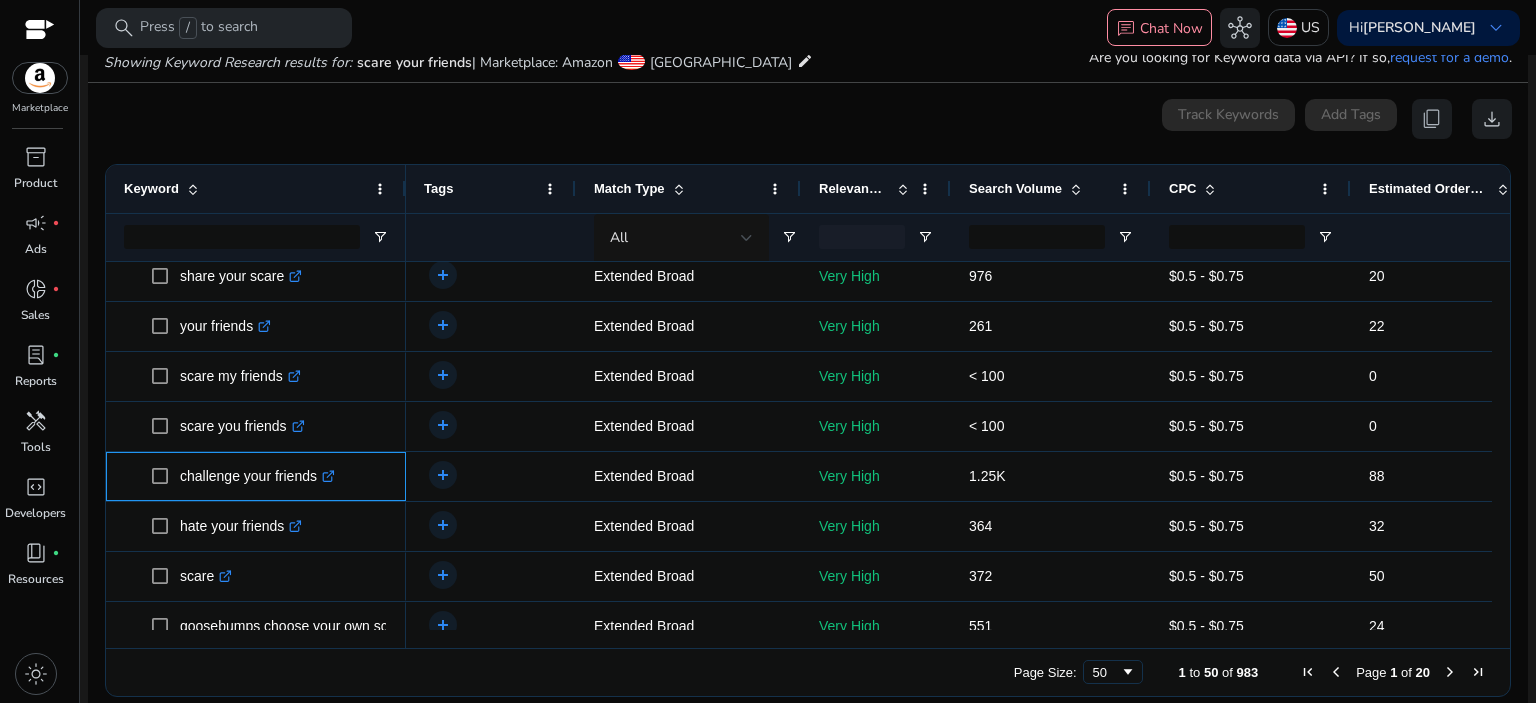 scroll, scrollTop: 0, scrollLeft: 0, axis: both 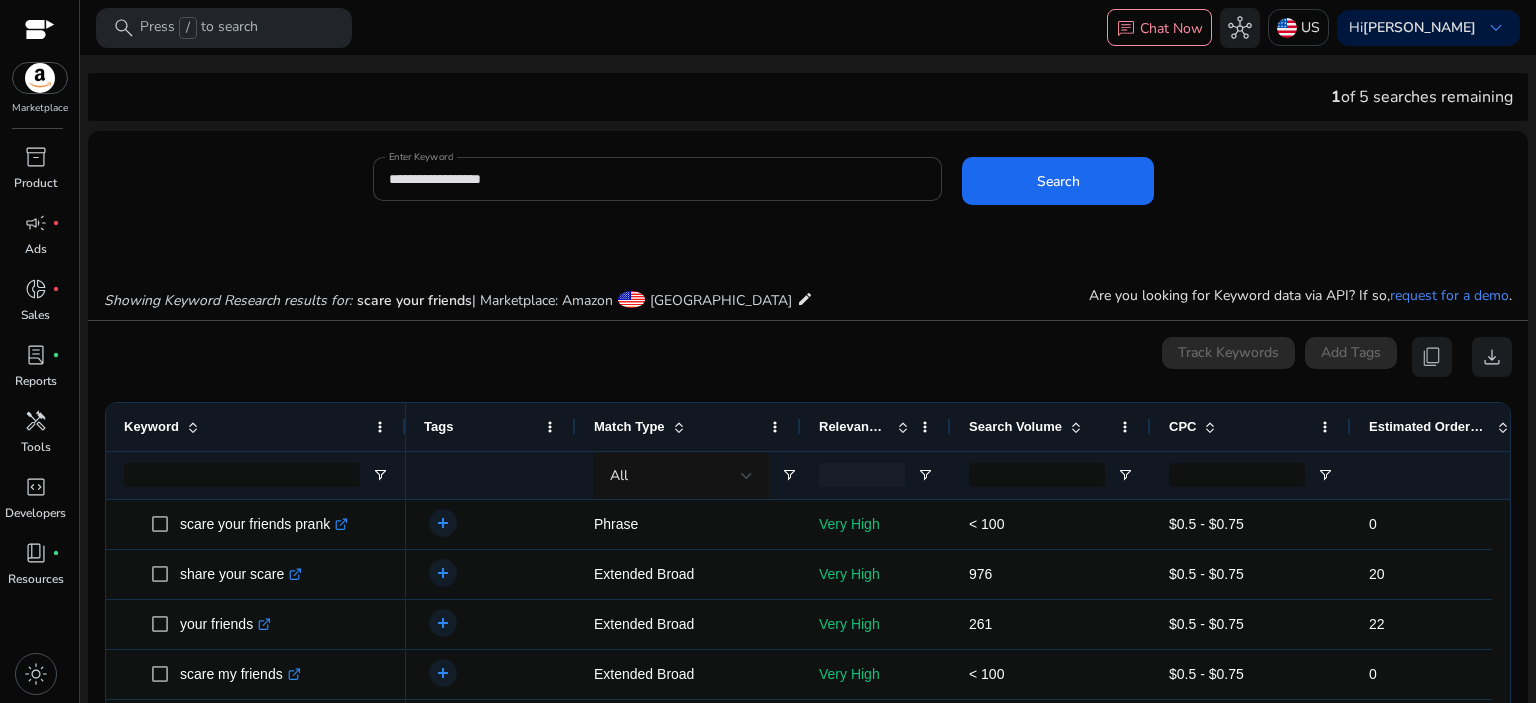 click on "**********" at bounding box center (658, 179) 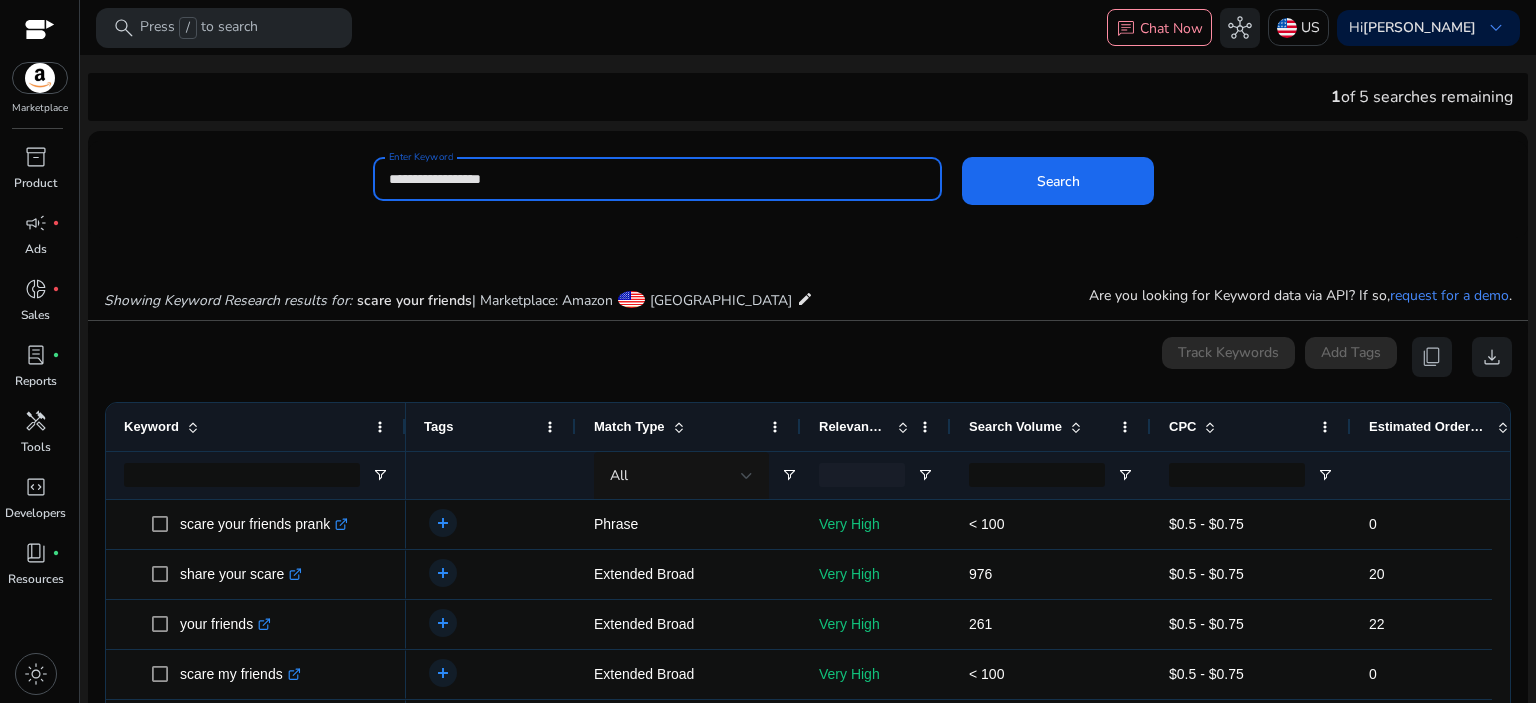click on "**********" at bounding box center (658, 179) 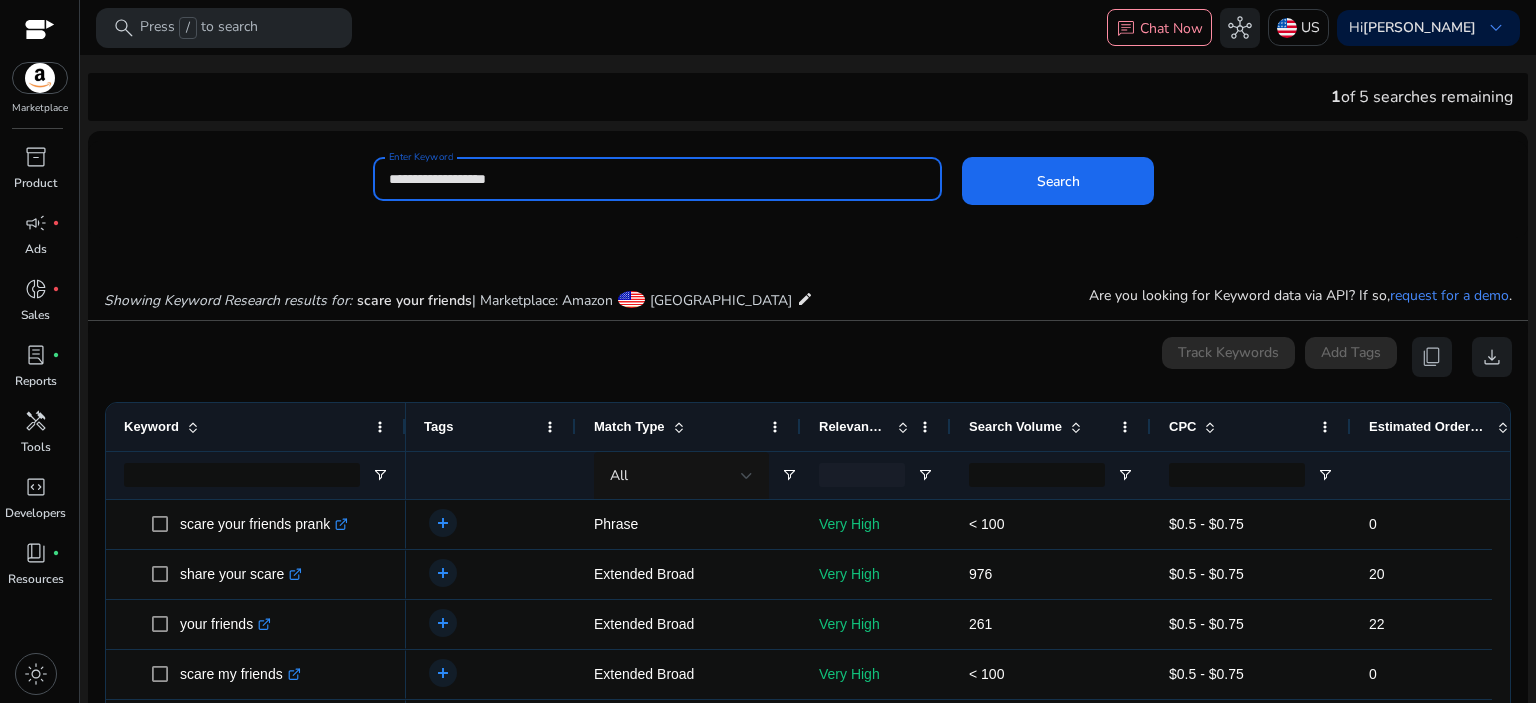 type on "**********" 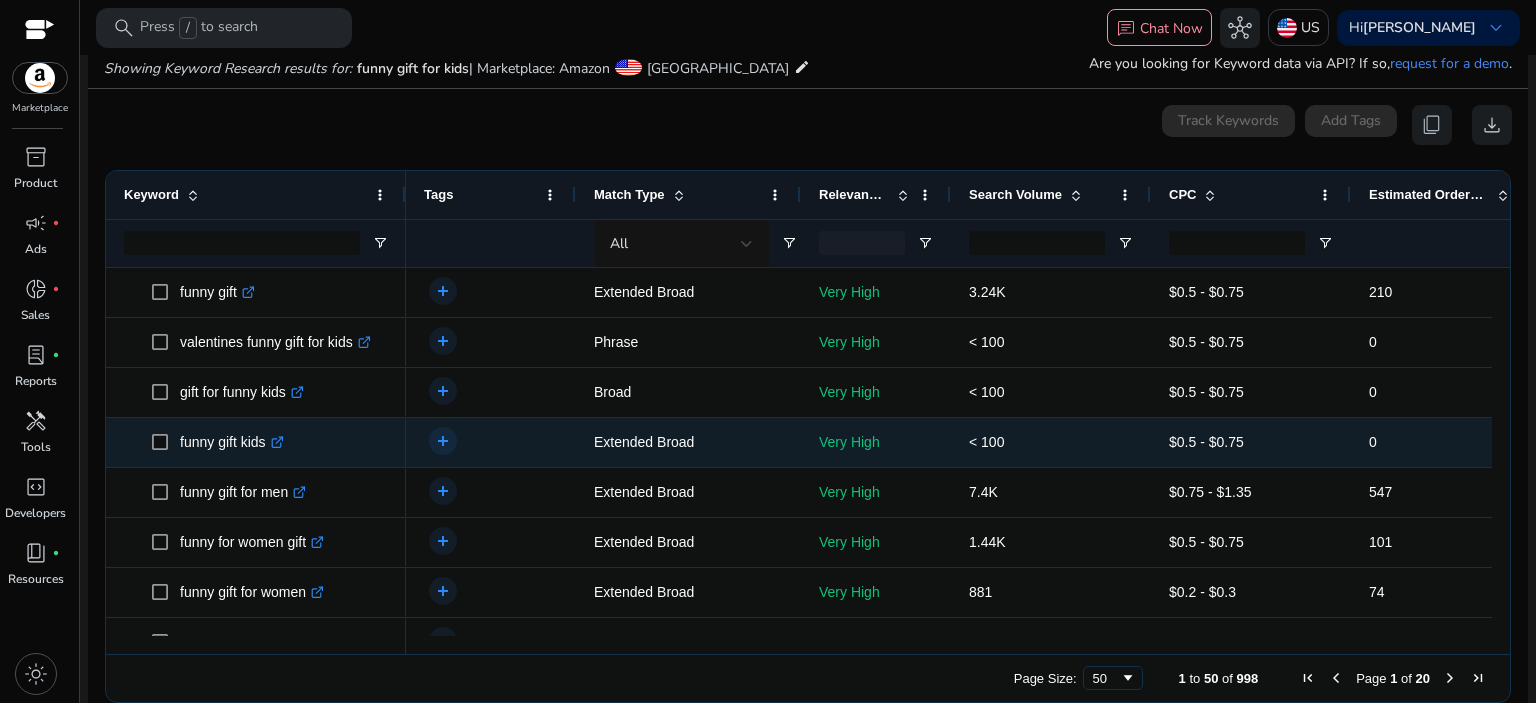 scroll, scrollTop: 238, scrollLeft: 0, axis: vertical 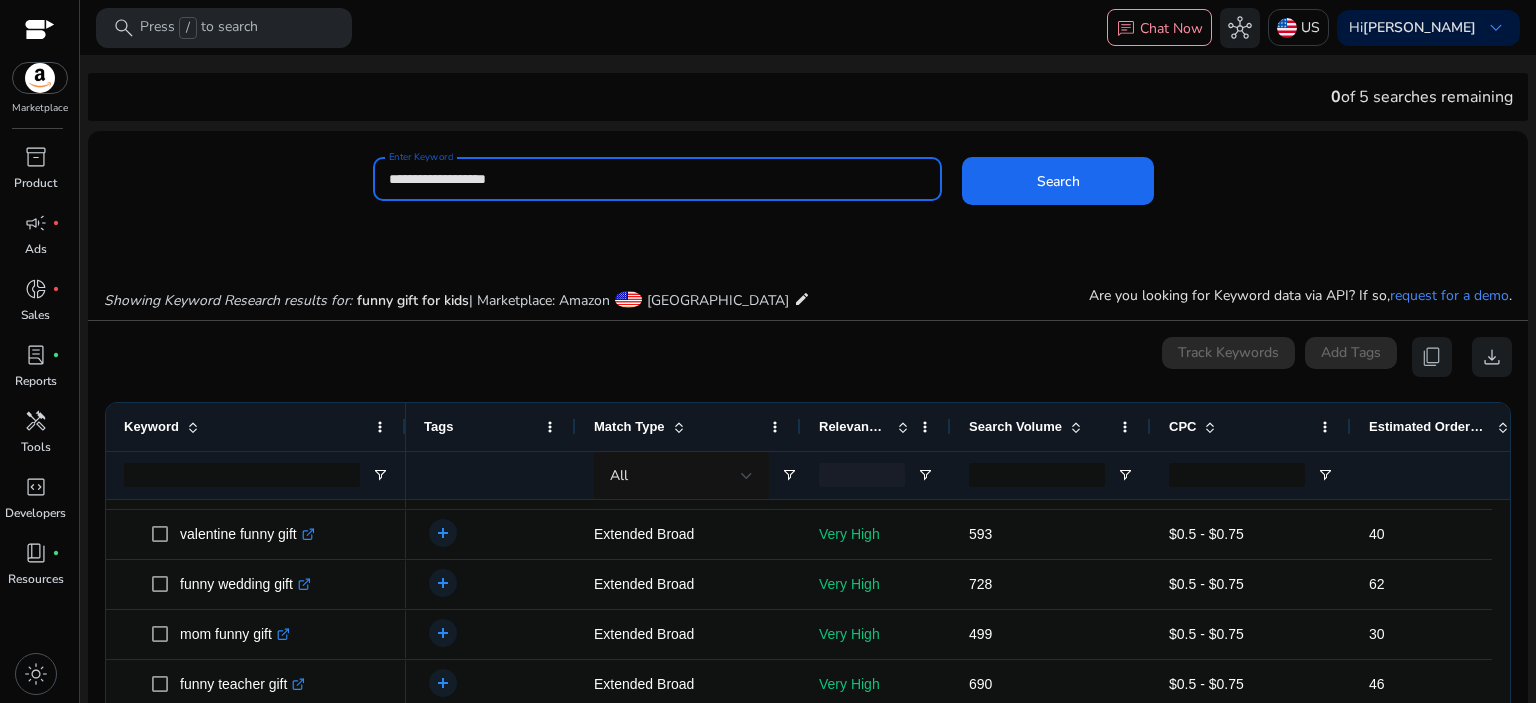 click on "**********" at bounding box center [658, 179] 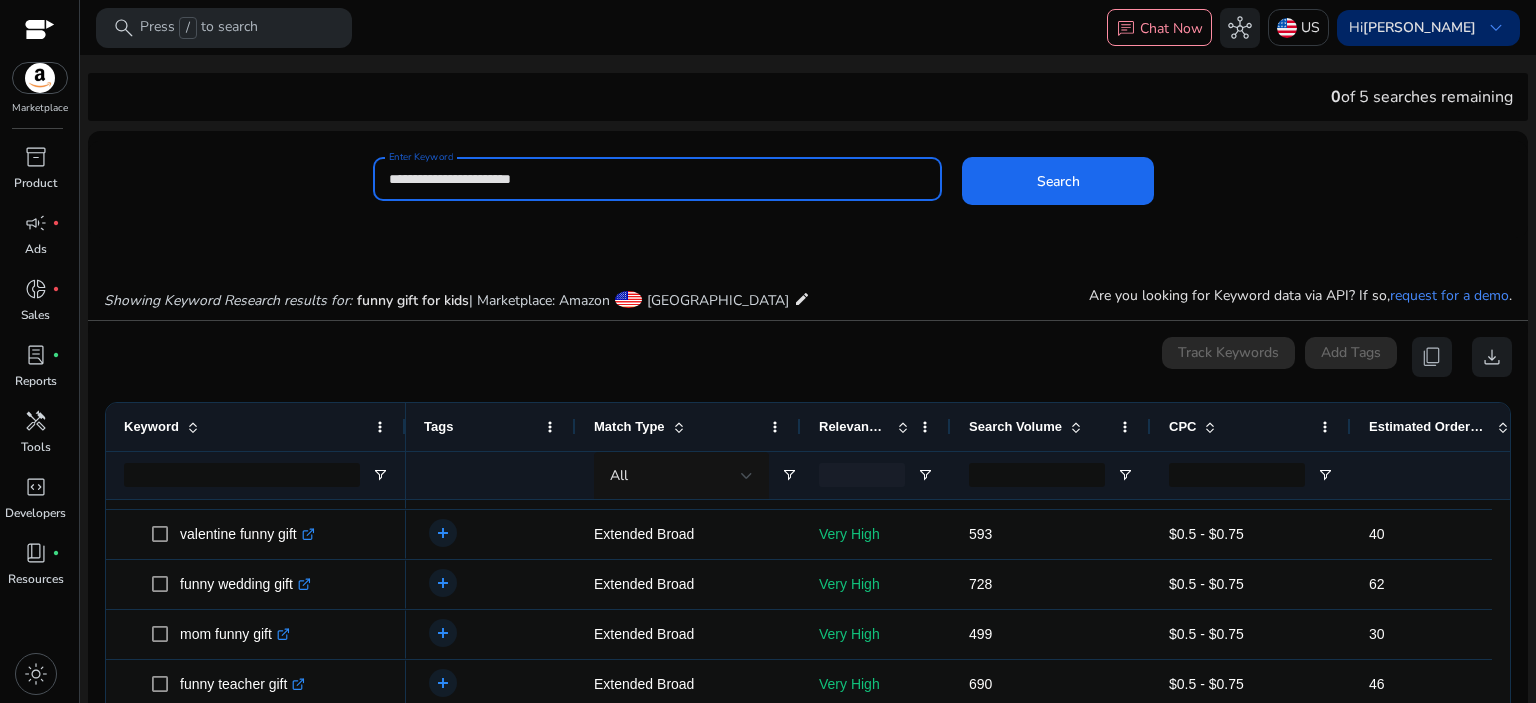 type on "**********" 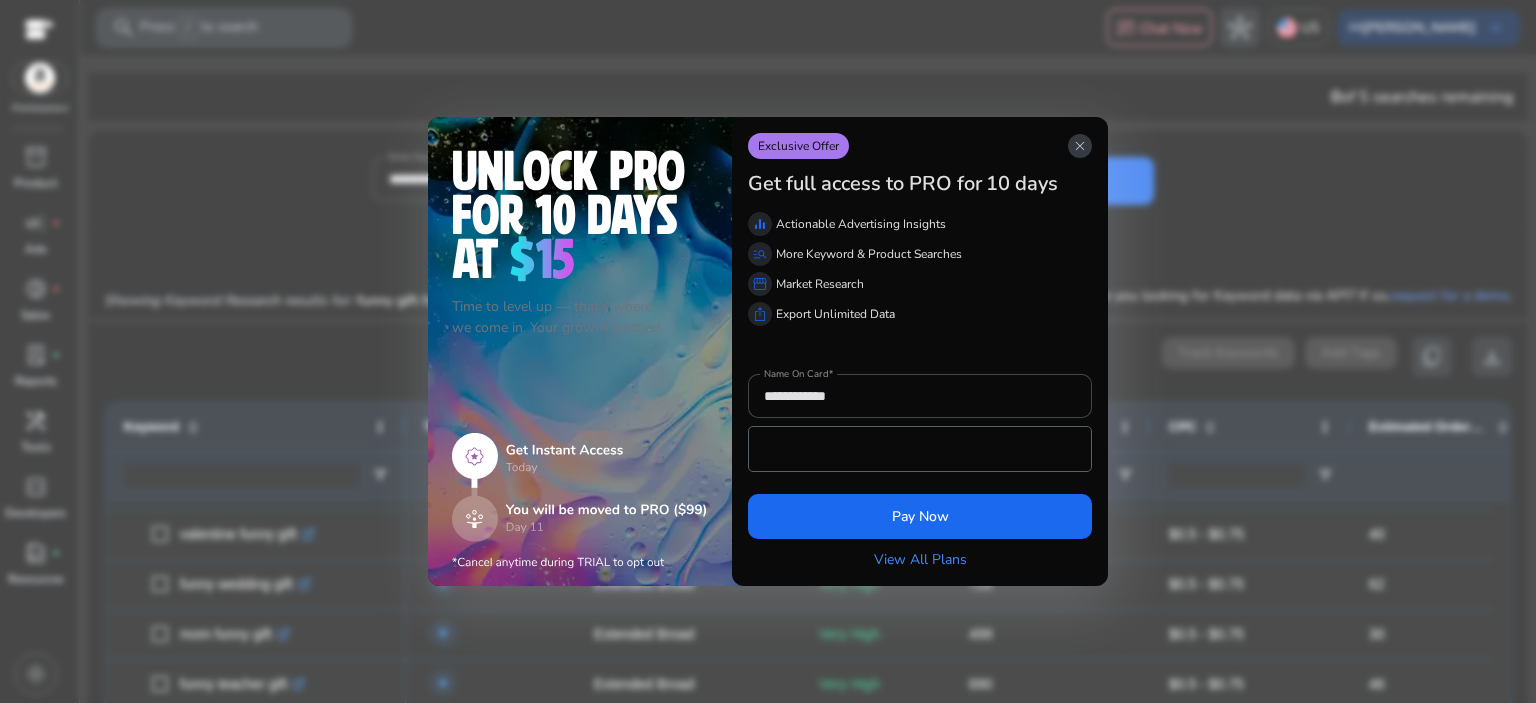 click on "close" at bounding box center [1080, 146] 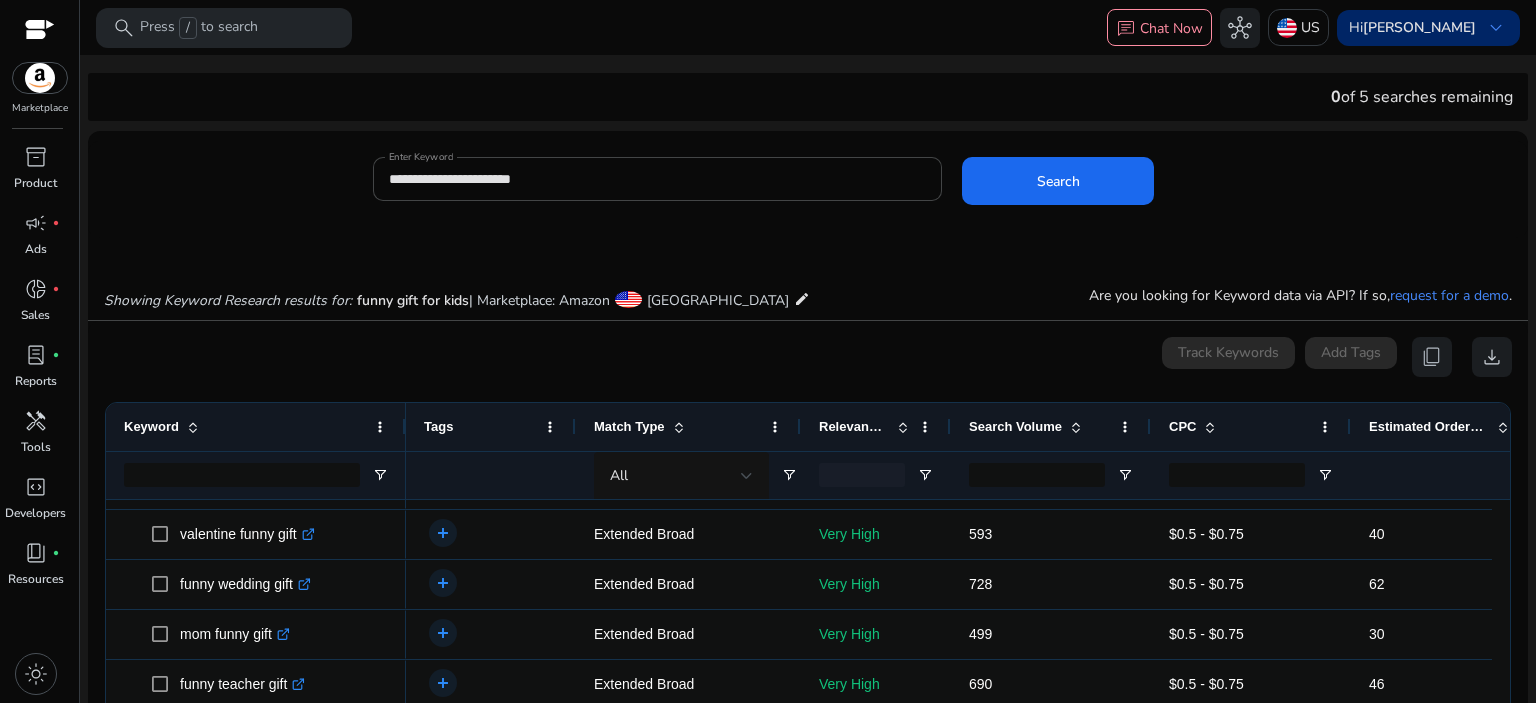 click on "Hi  [PERSON_NAME]  keyboard_arrow_down" at bounding box center [1428, 28] 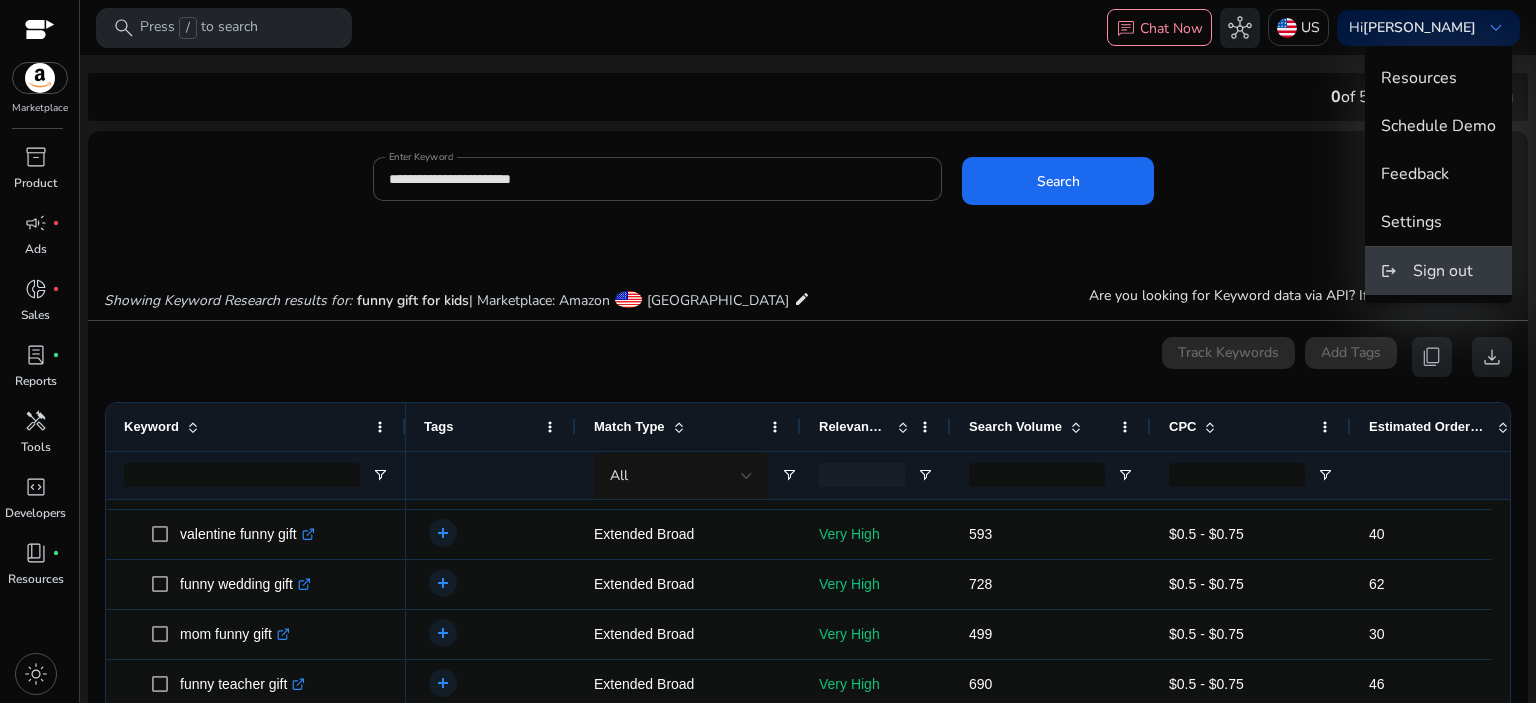 click on "Sign out" at bounding box center (1443, 271) 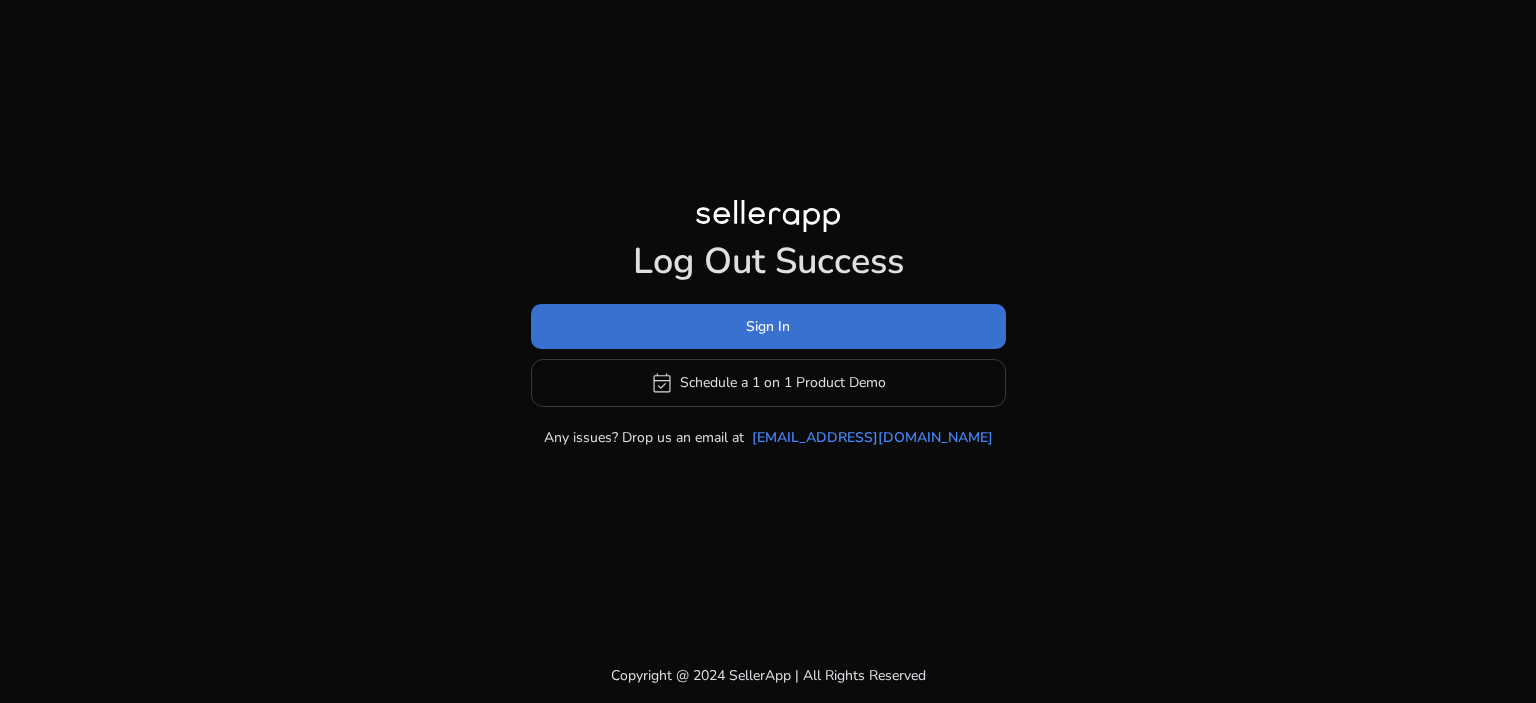 click 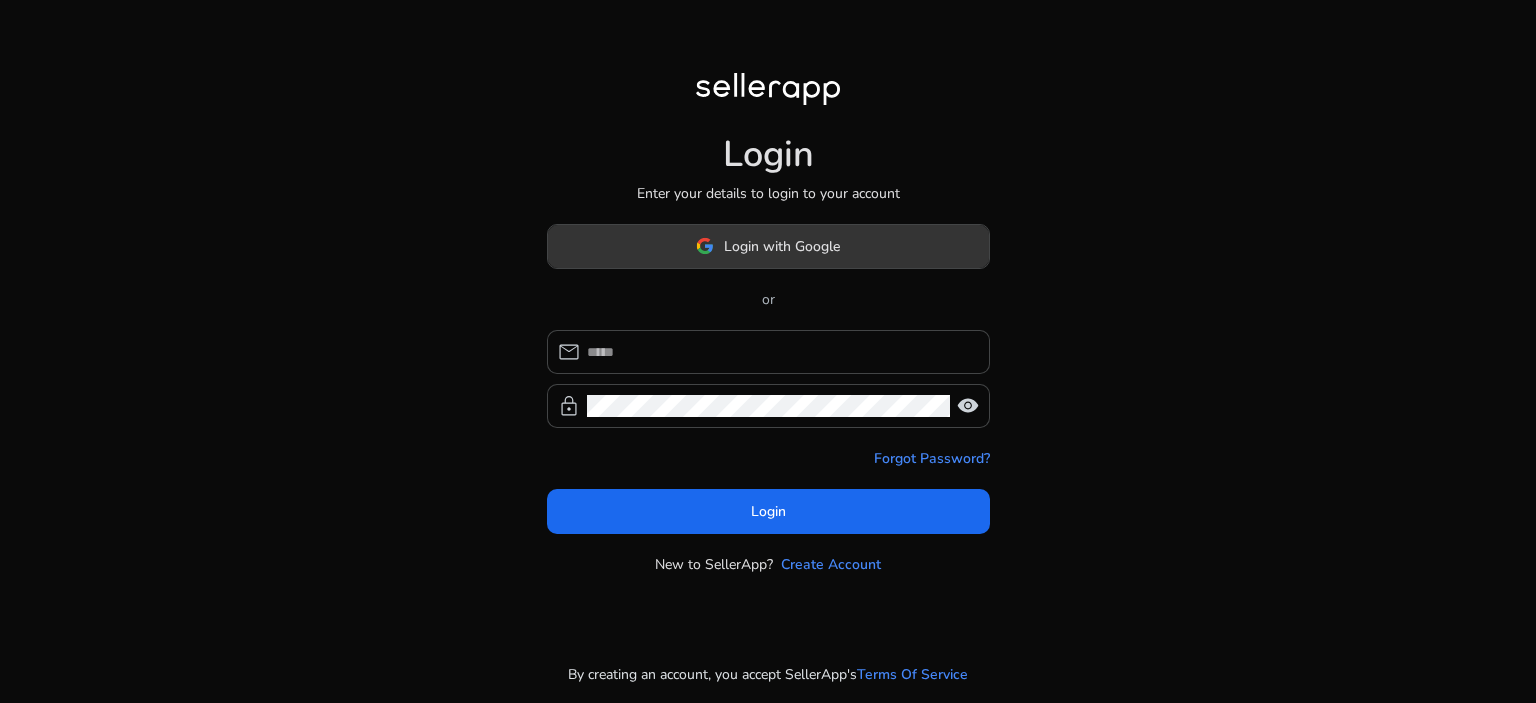 click 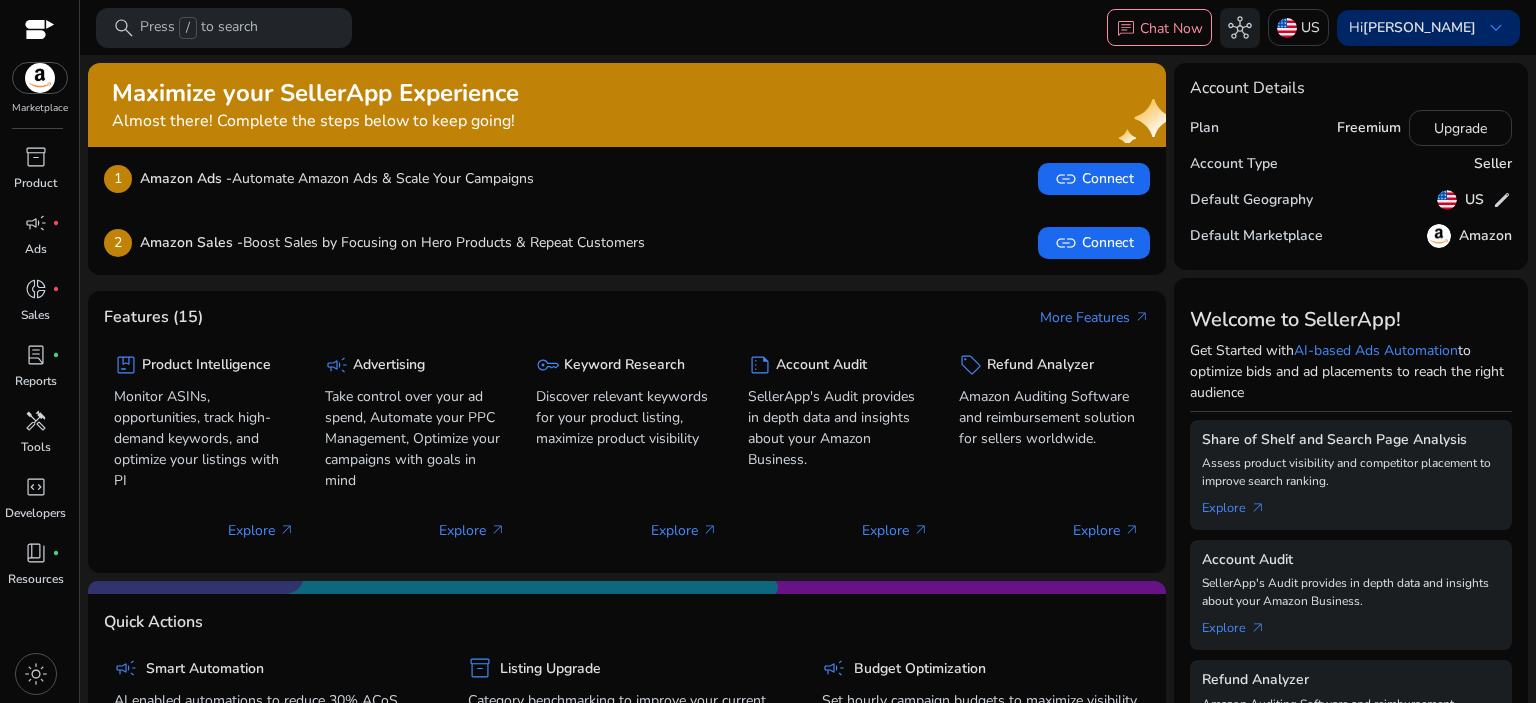 click on "Hi  [PERSON_NAME]" at bounding box center [1412, 28] 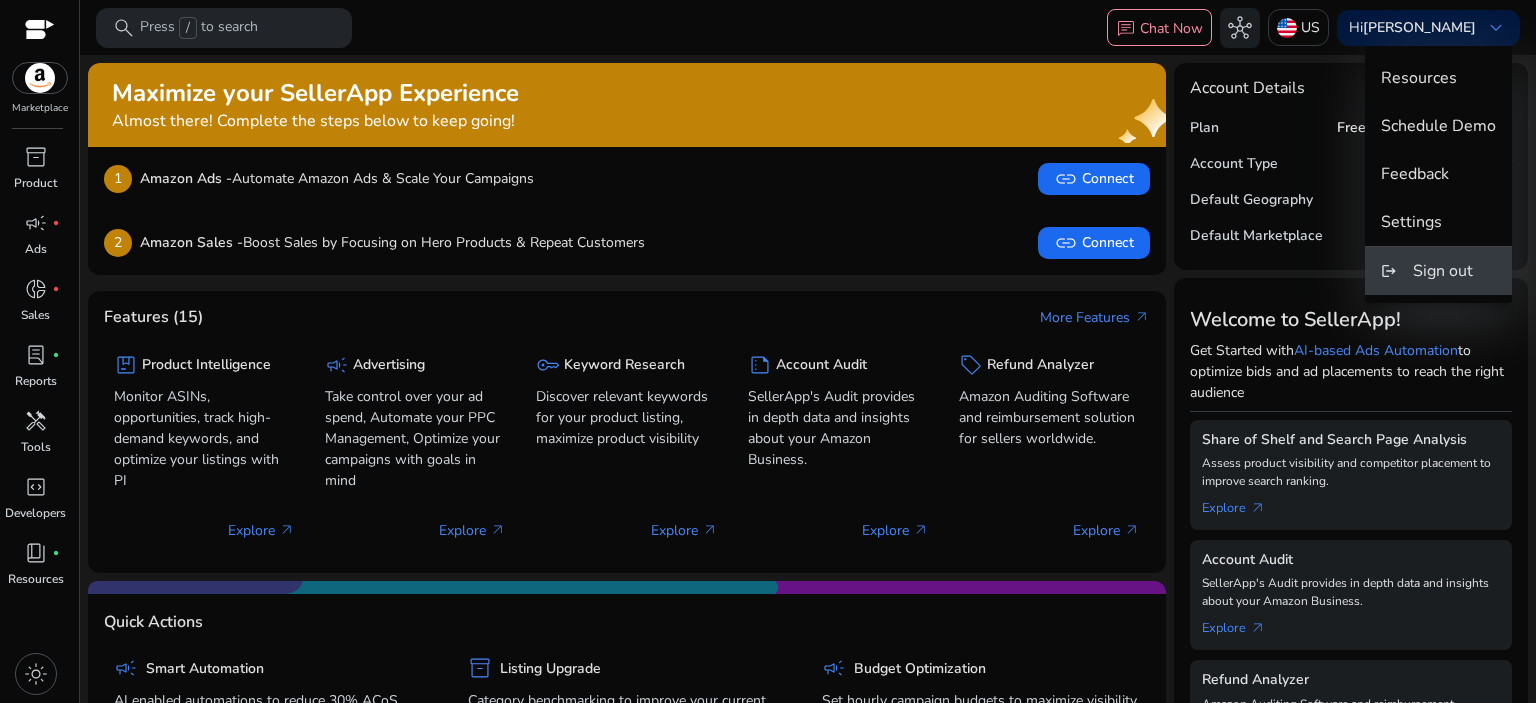 click on "logout Sign out" at bounding box center (1438, 271) 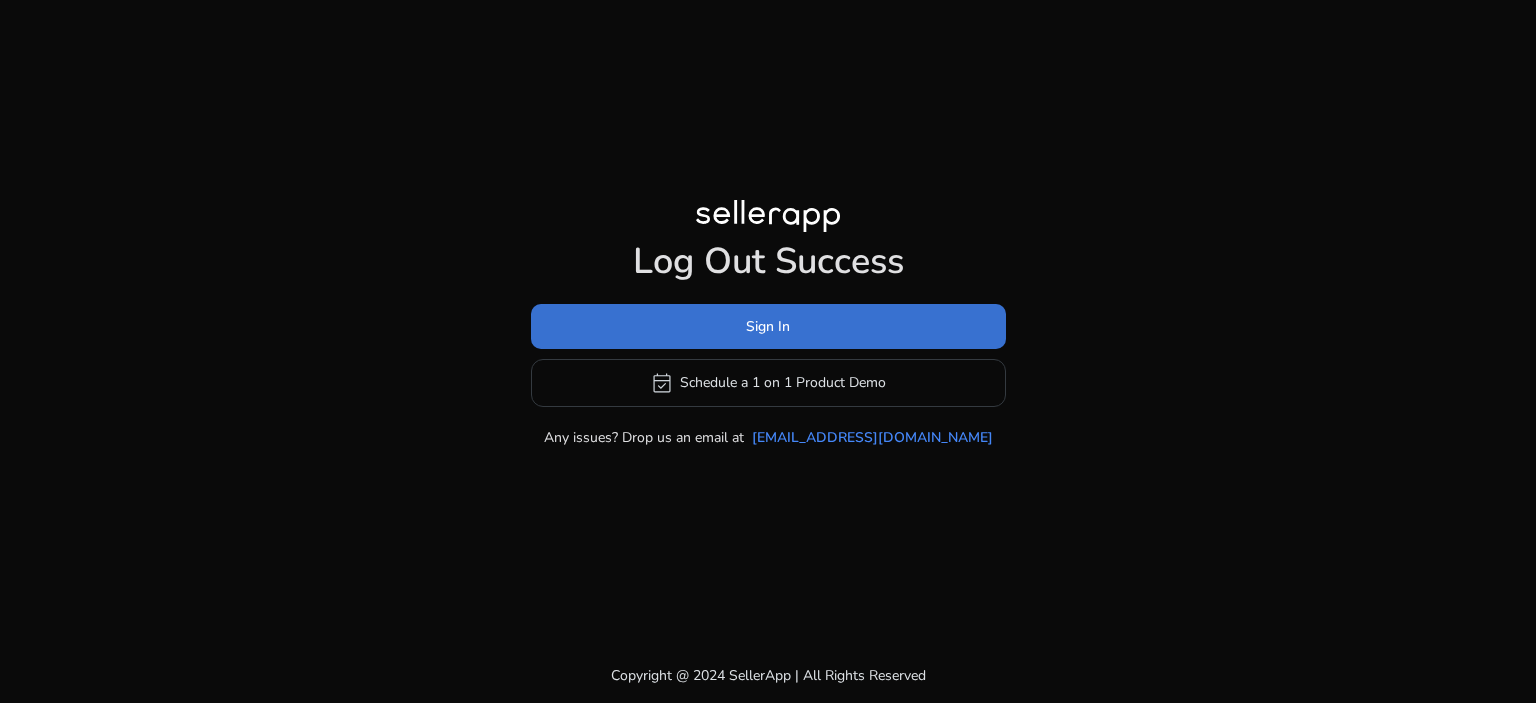 click 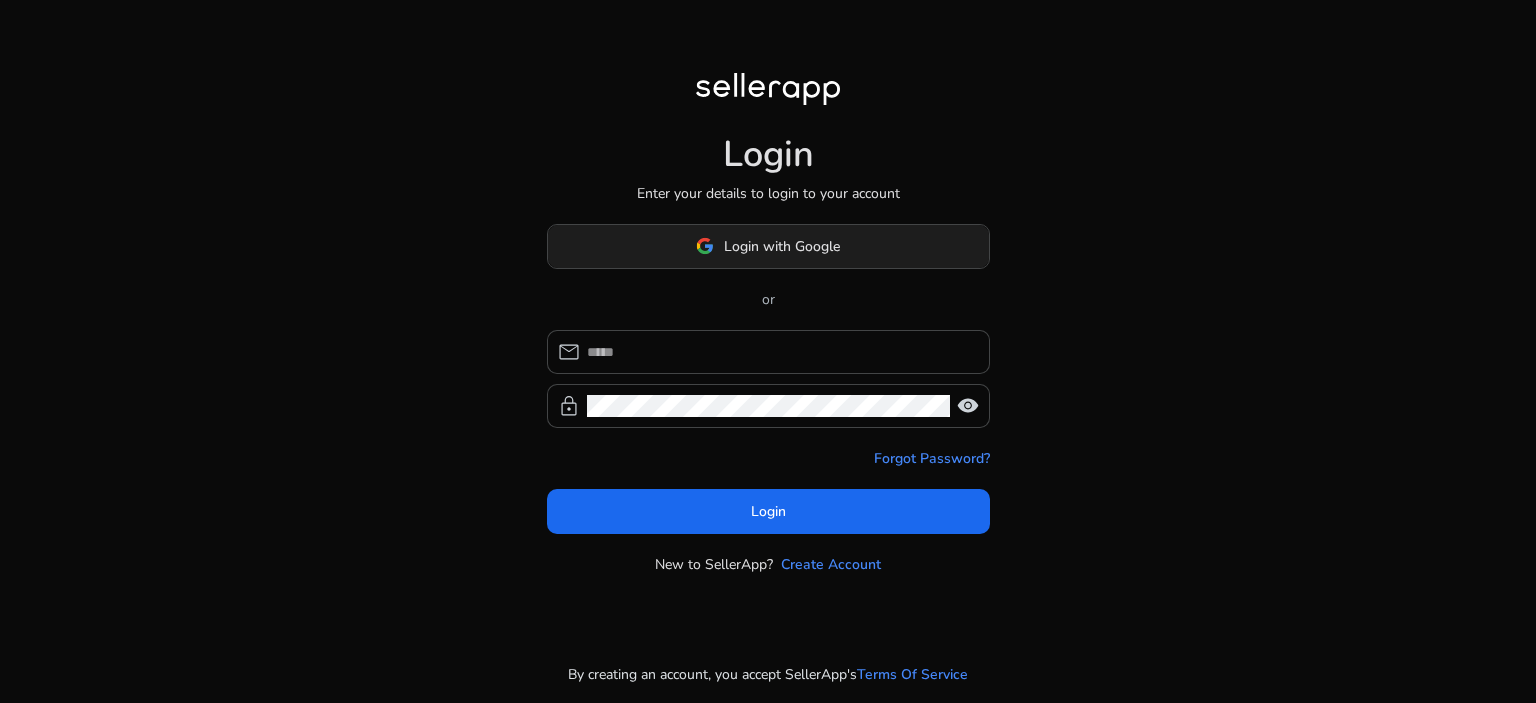 click 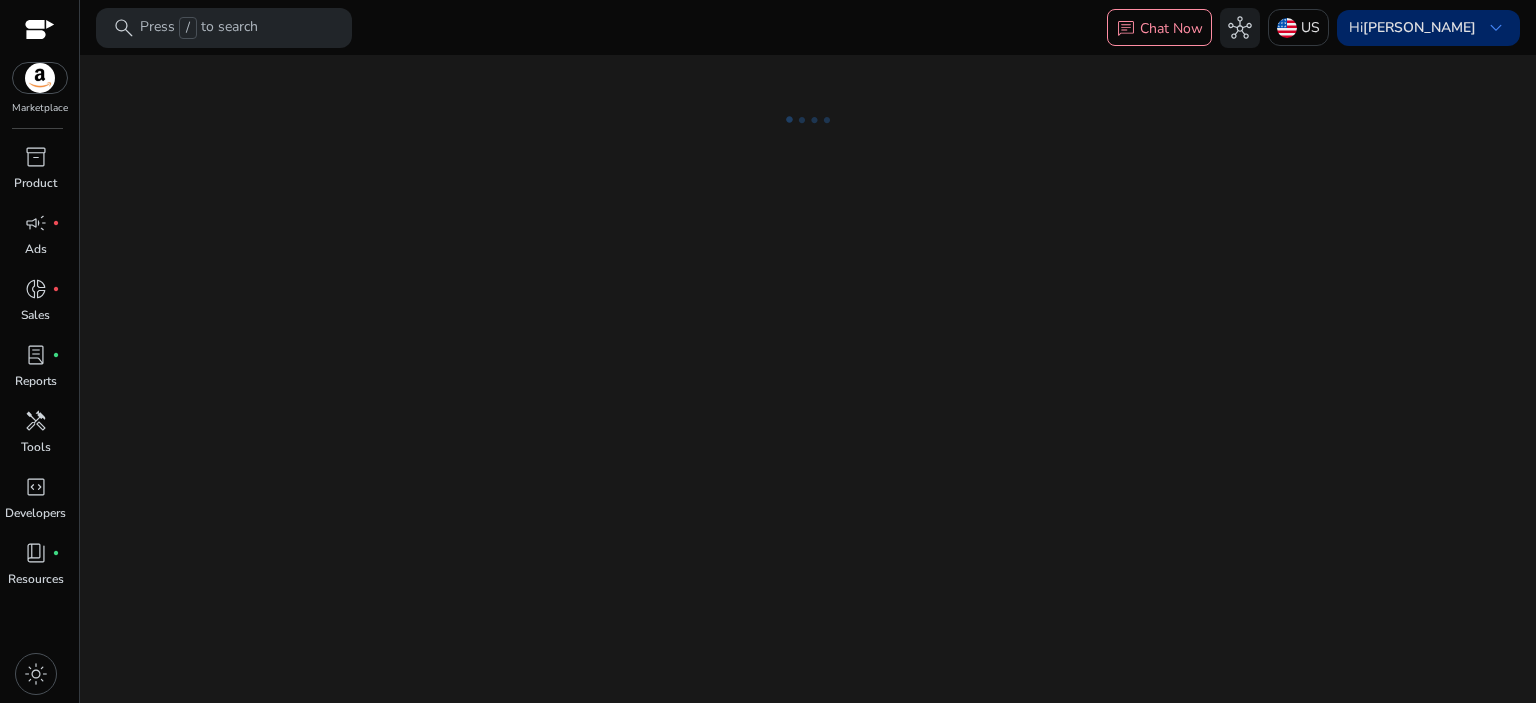 click on "[PERSON_NAME]" at bounding box center [1419, 27] 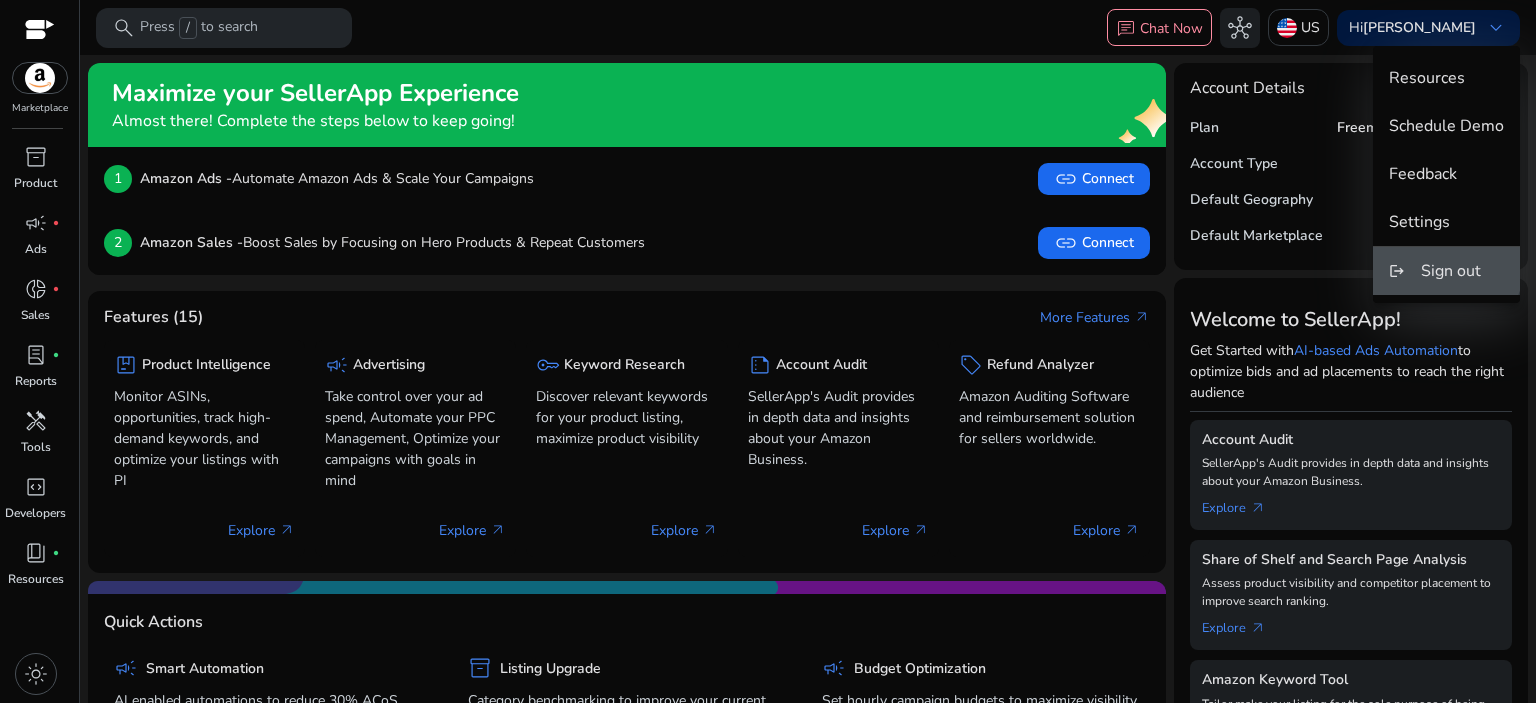 click on "Sign out" at bounding box center (1451, 271) 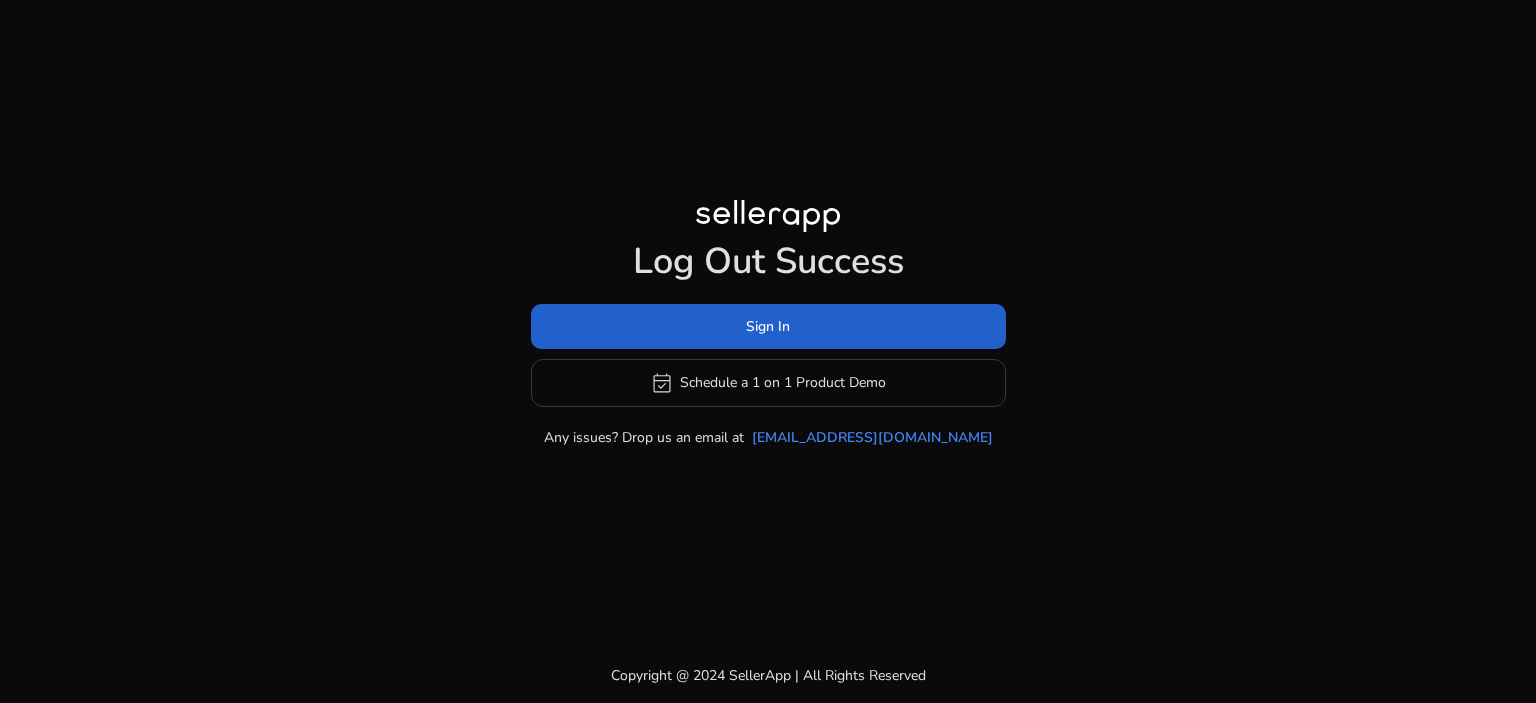 click 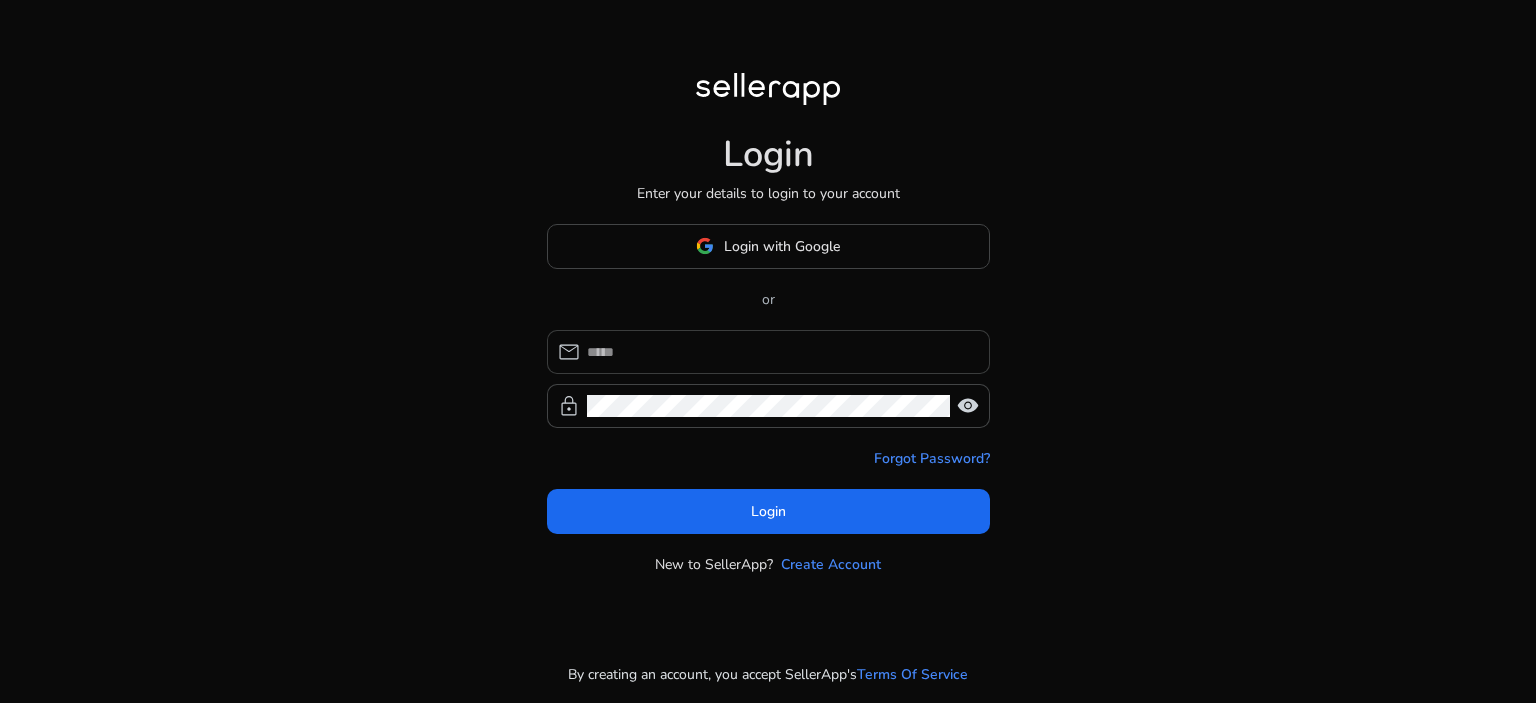 click at bounding box center (780, 352) 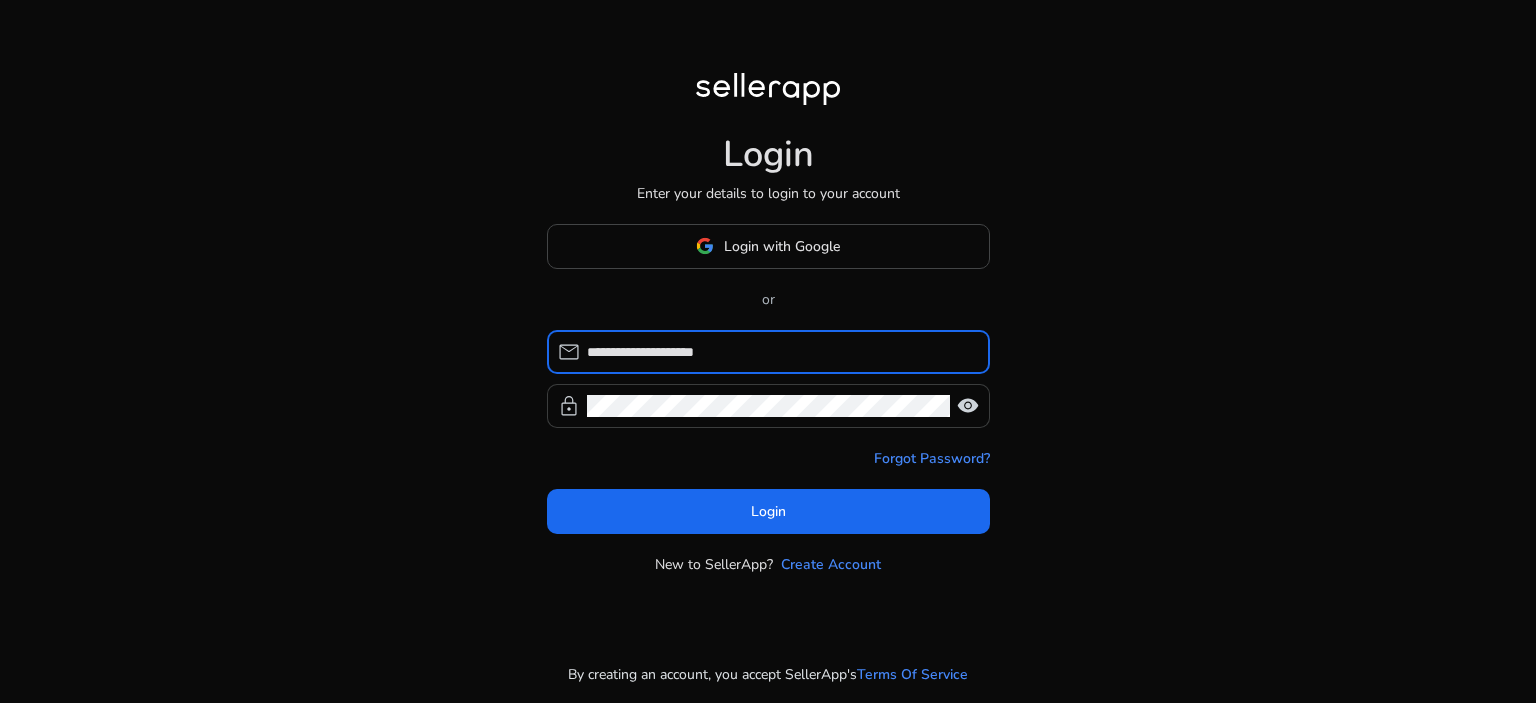 type on "**********" 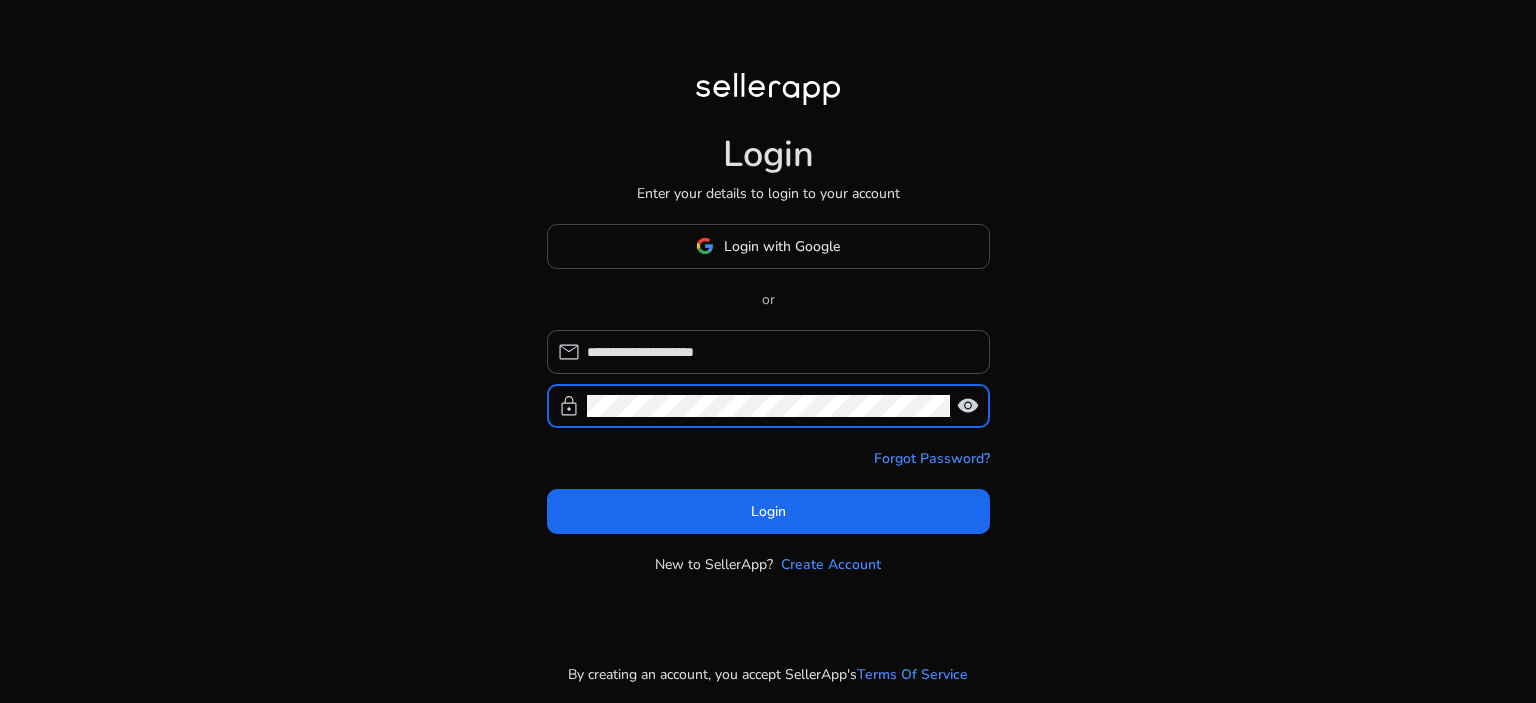 click on "Login" at bounding box center (768, 511) 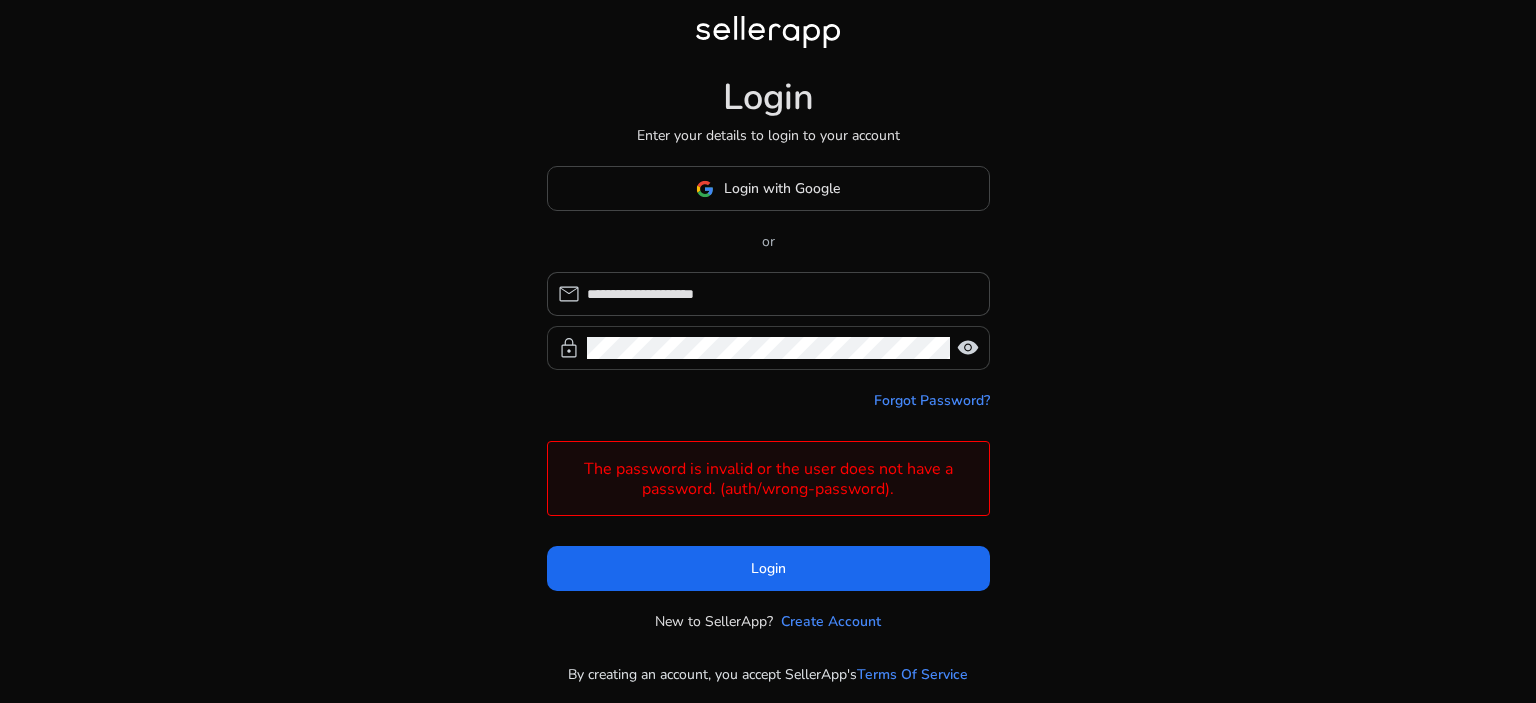 click on "visibility" 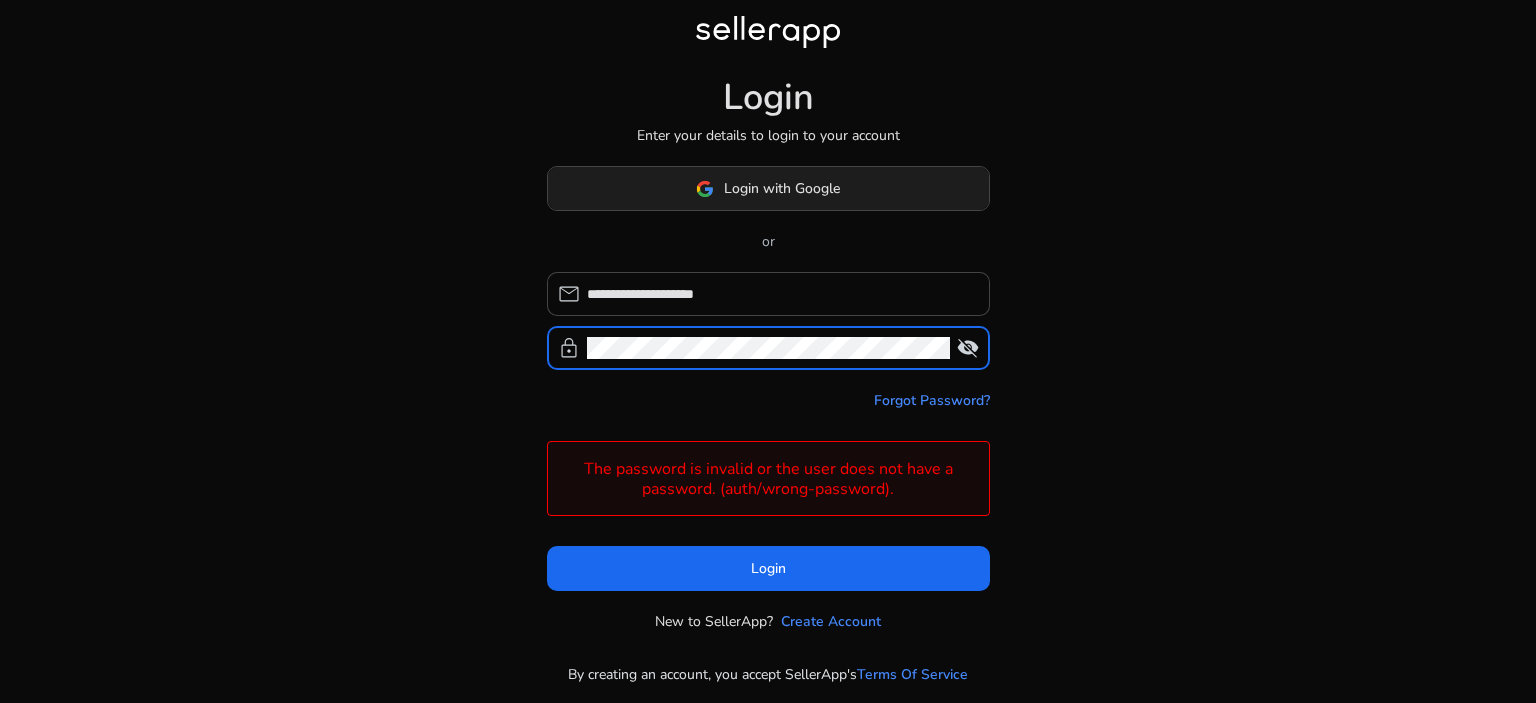 click on "Login with Google" 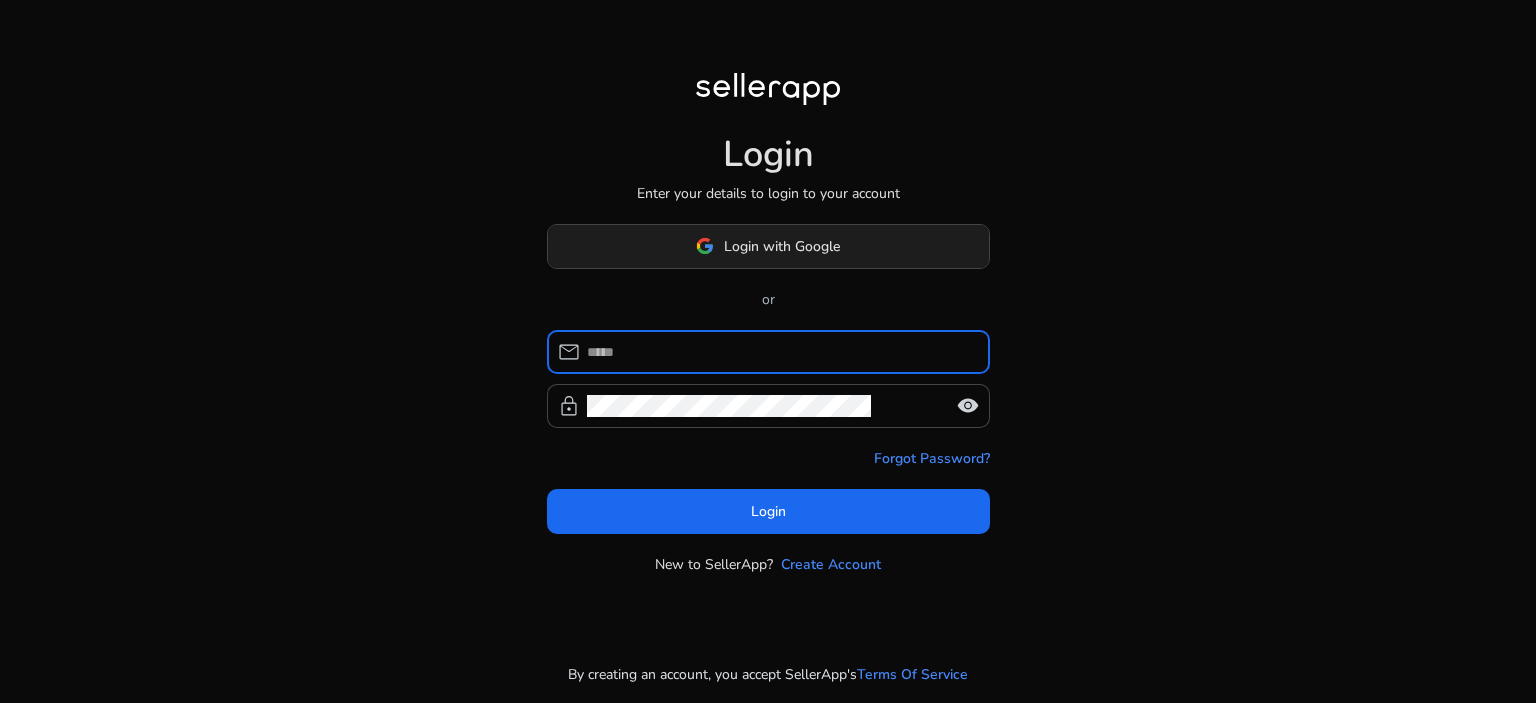 scroll, scrollTop: 0, scrollLeft: 0, axis: both 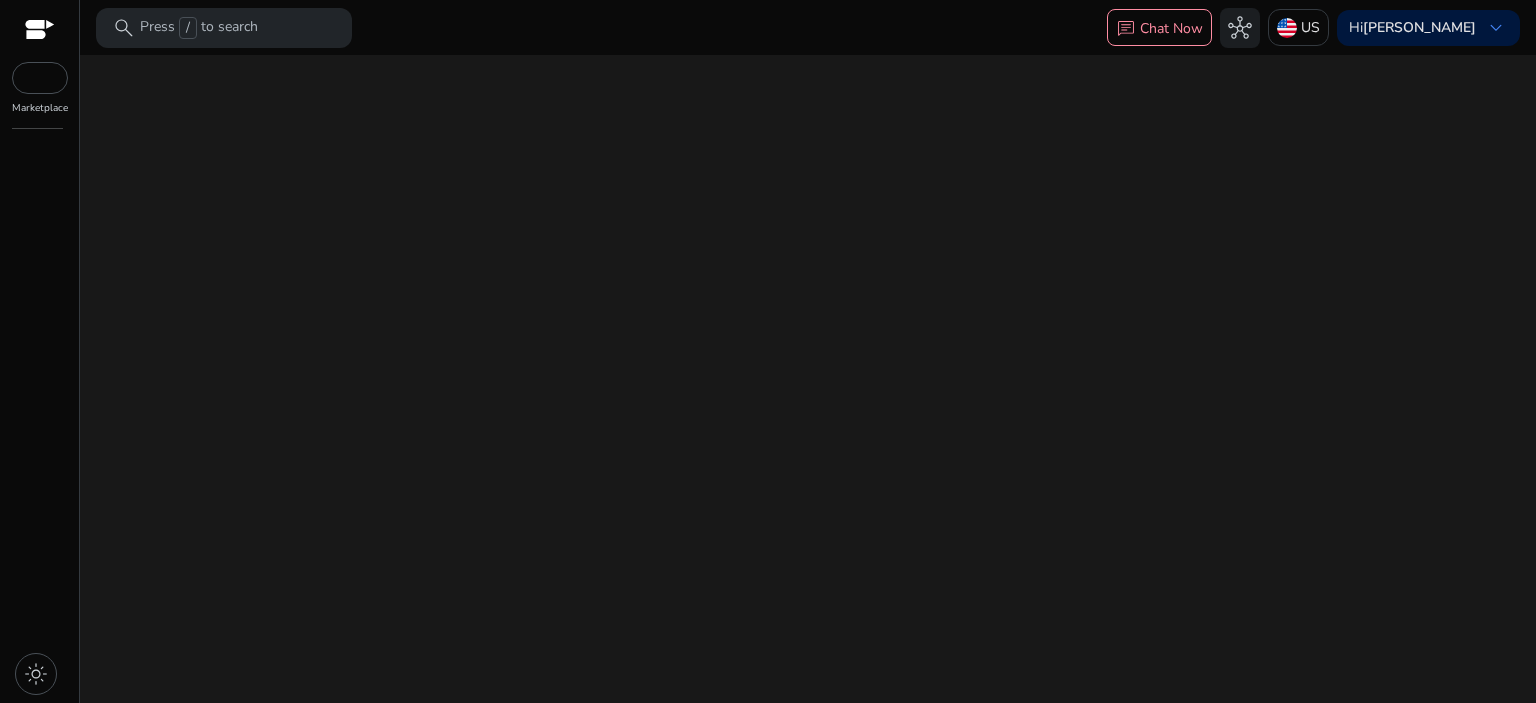 click on "We are getting things ready for you..." 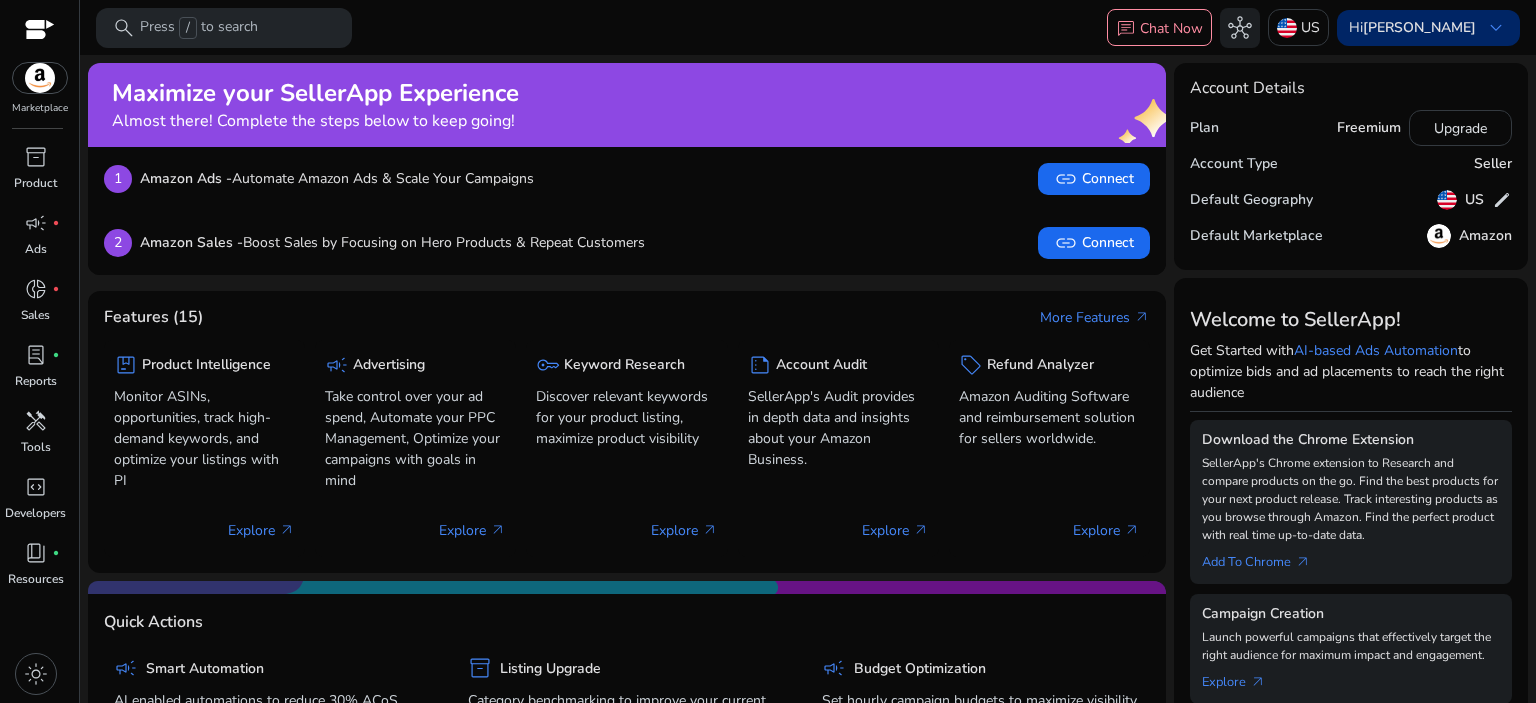 click on "[PERSON_NAME]" at bounding box center [1419, 27] 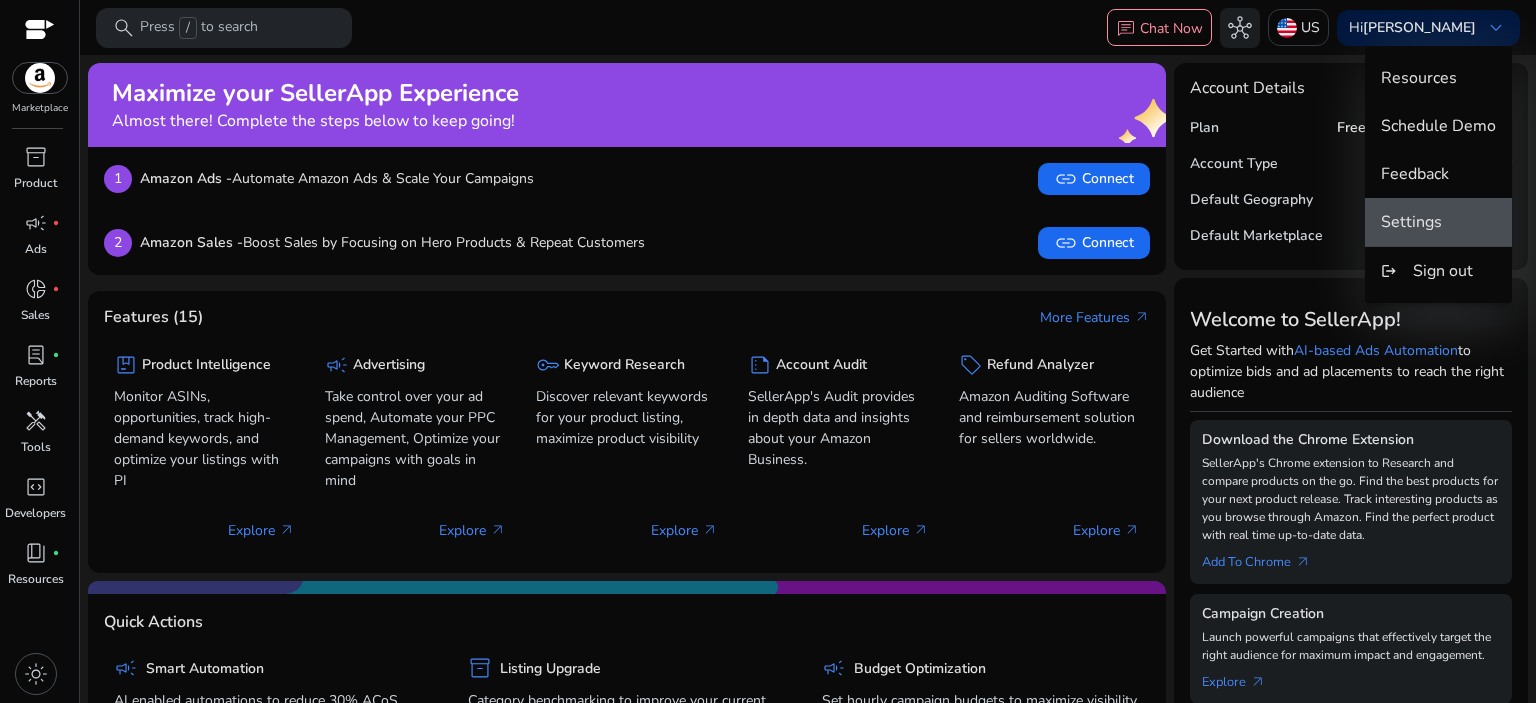 click on "Settings" at bounding box center [1438, 222] 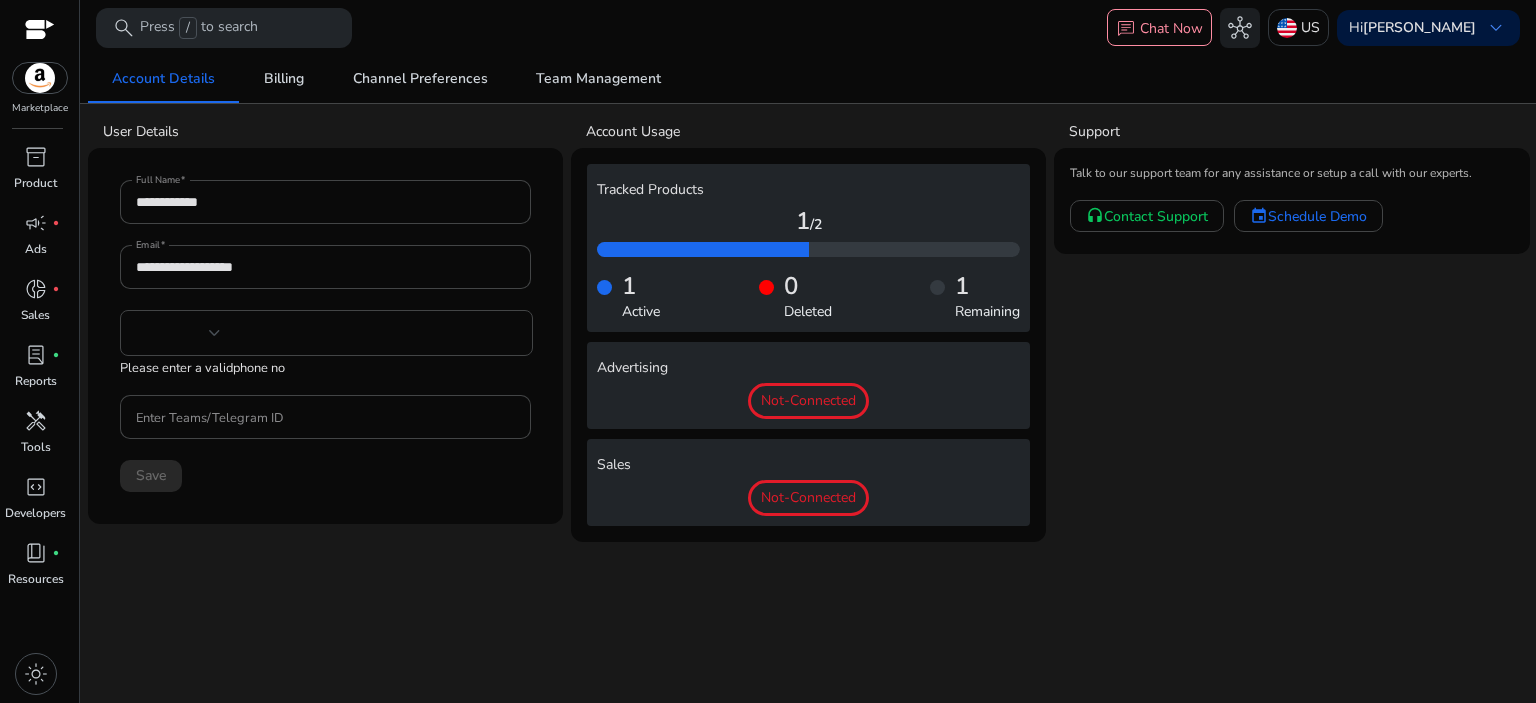 type on "***" 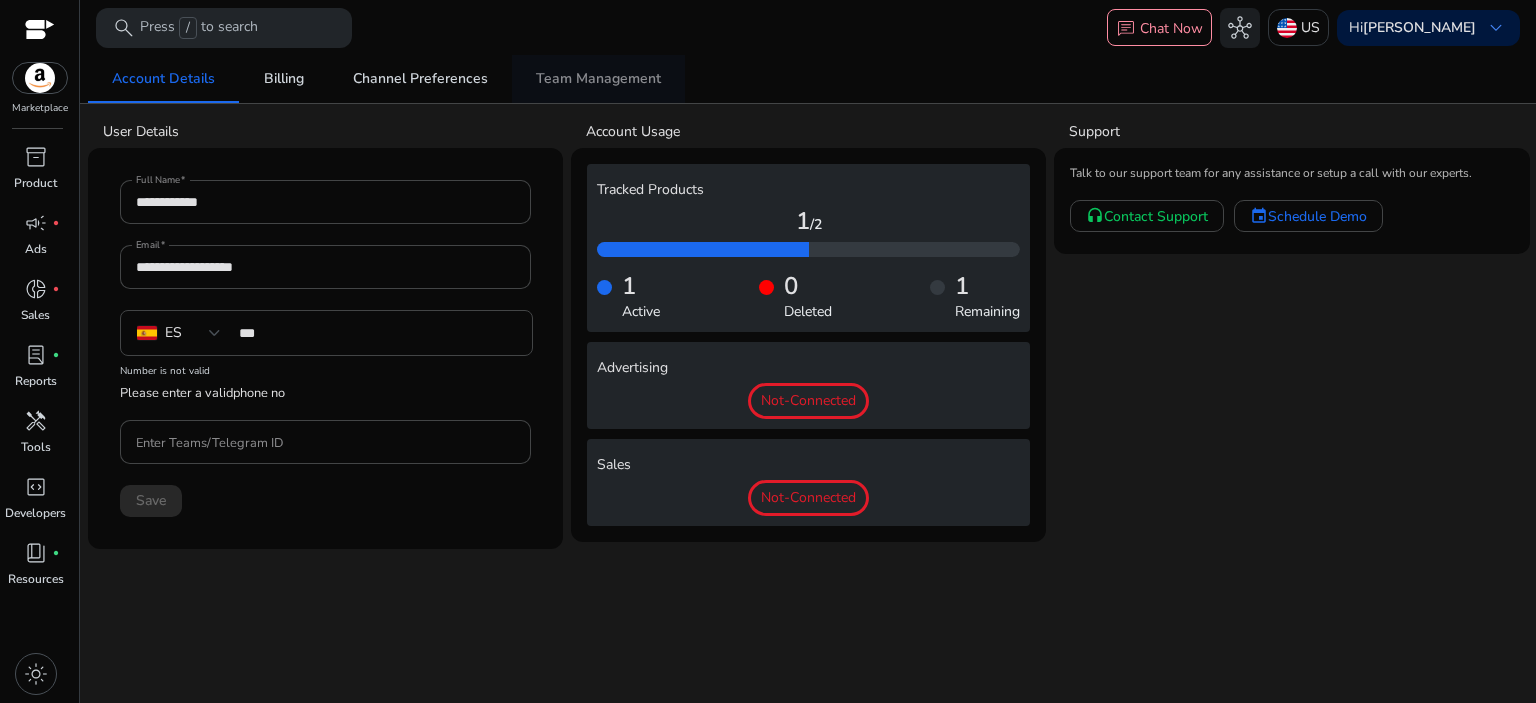 click on "Team Management" at bounding box center (598, 79) 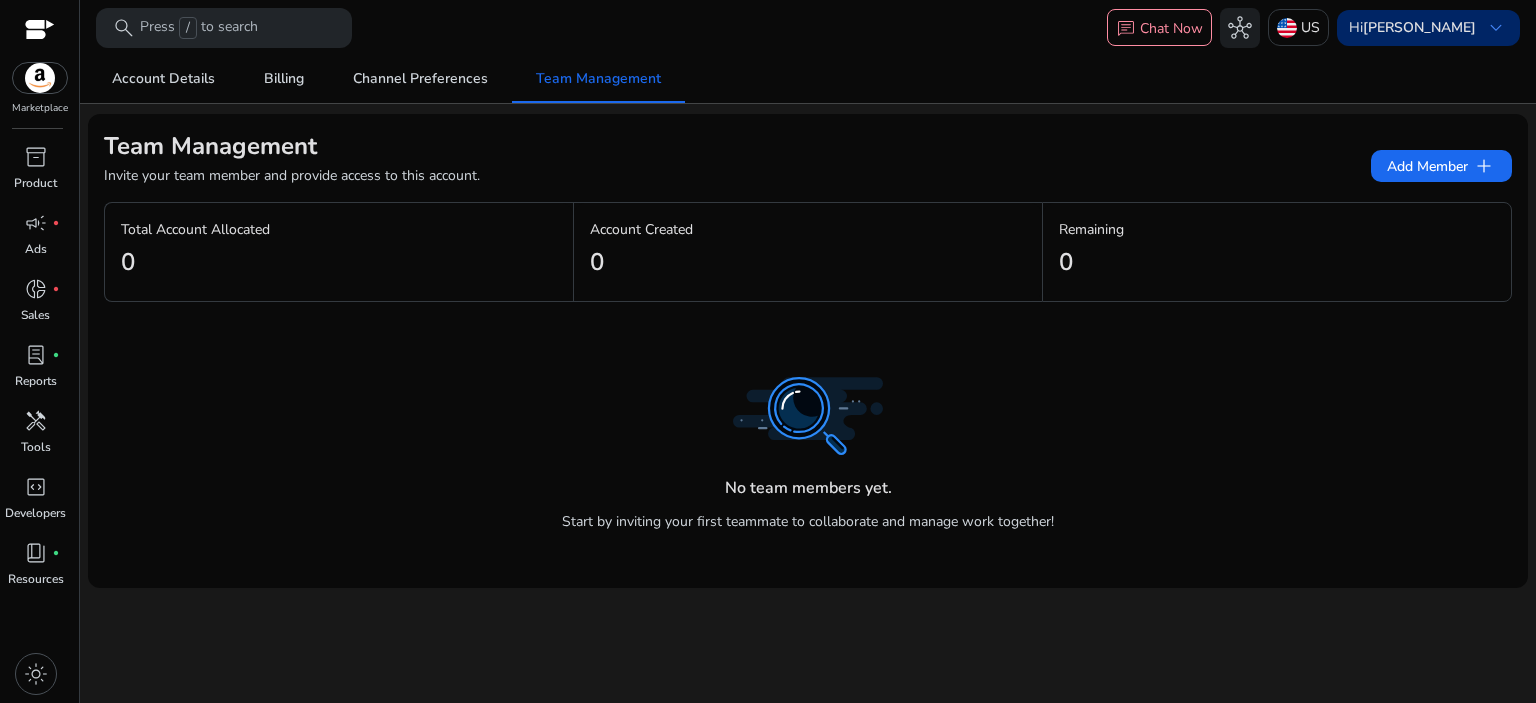 click on "[PERSON_NAME]" at bounding box center (1419, 27) 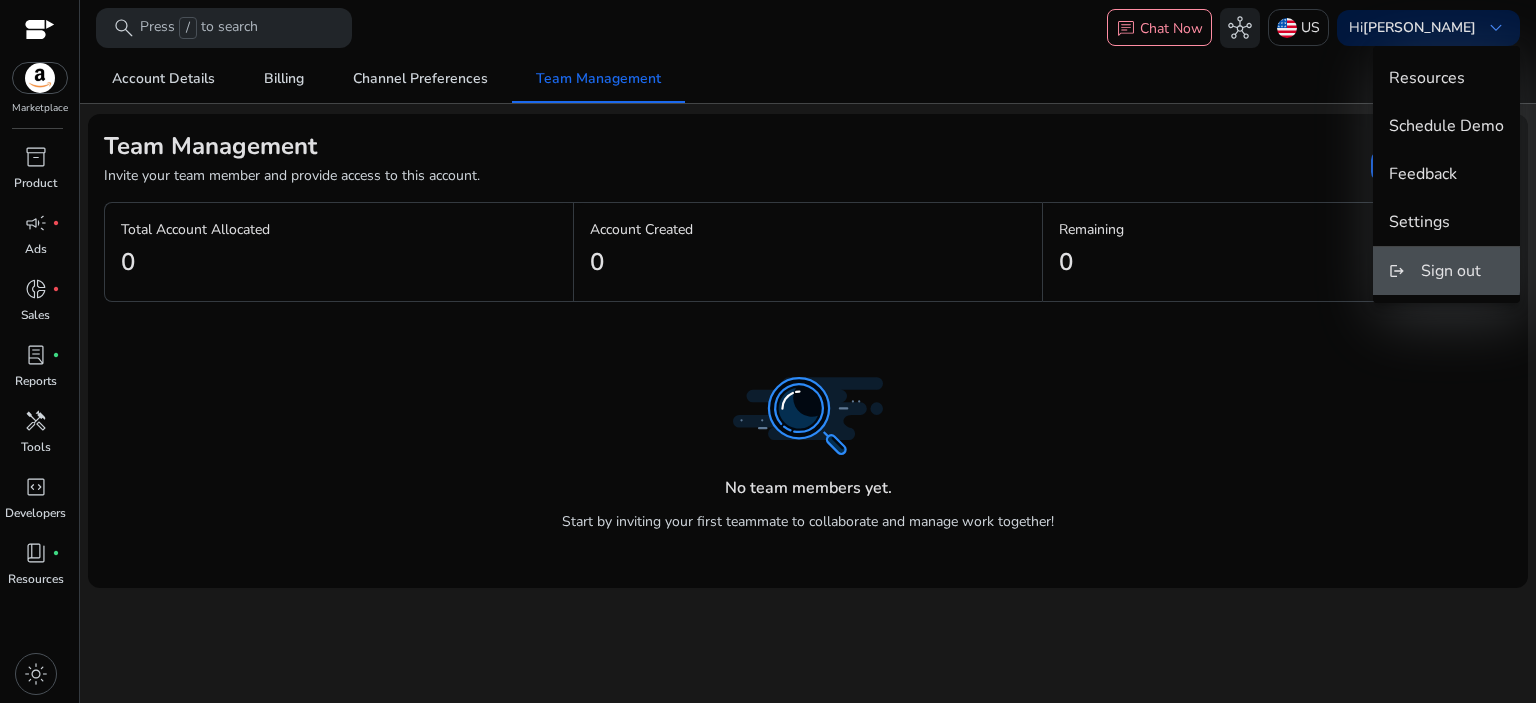 click on "Sign out" at bounding box center (1451, 271) 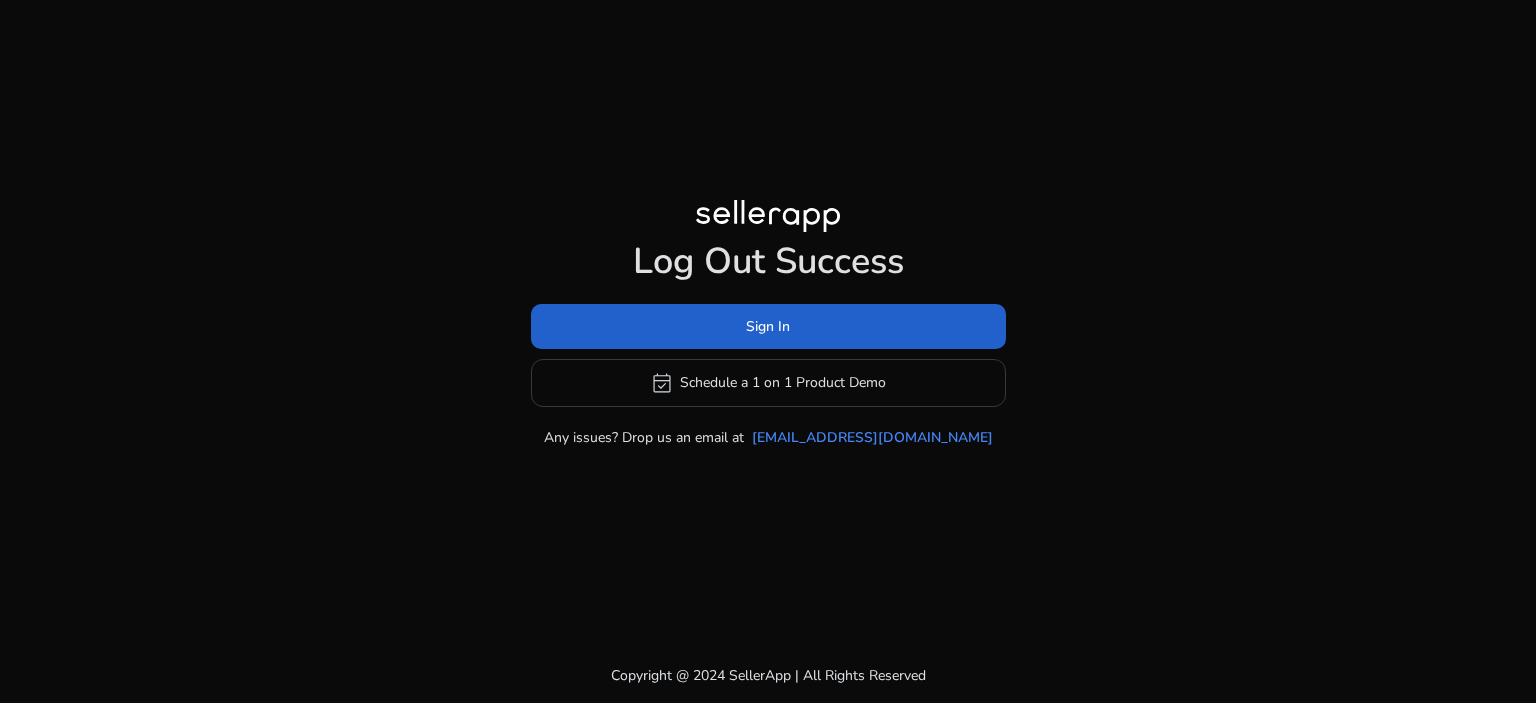 click 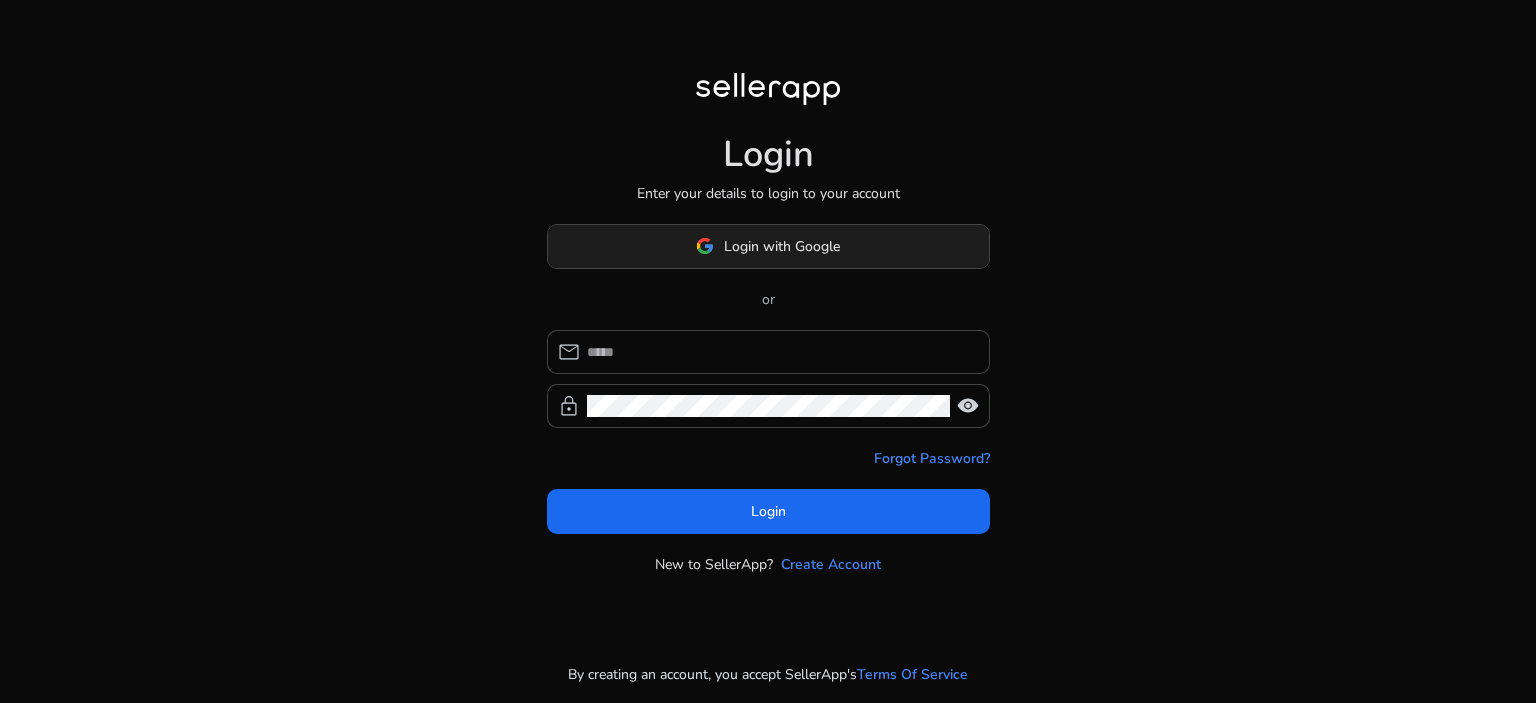 click on "Login with Google" 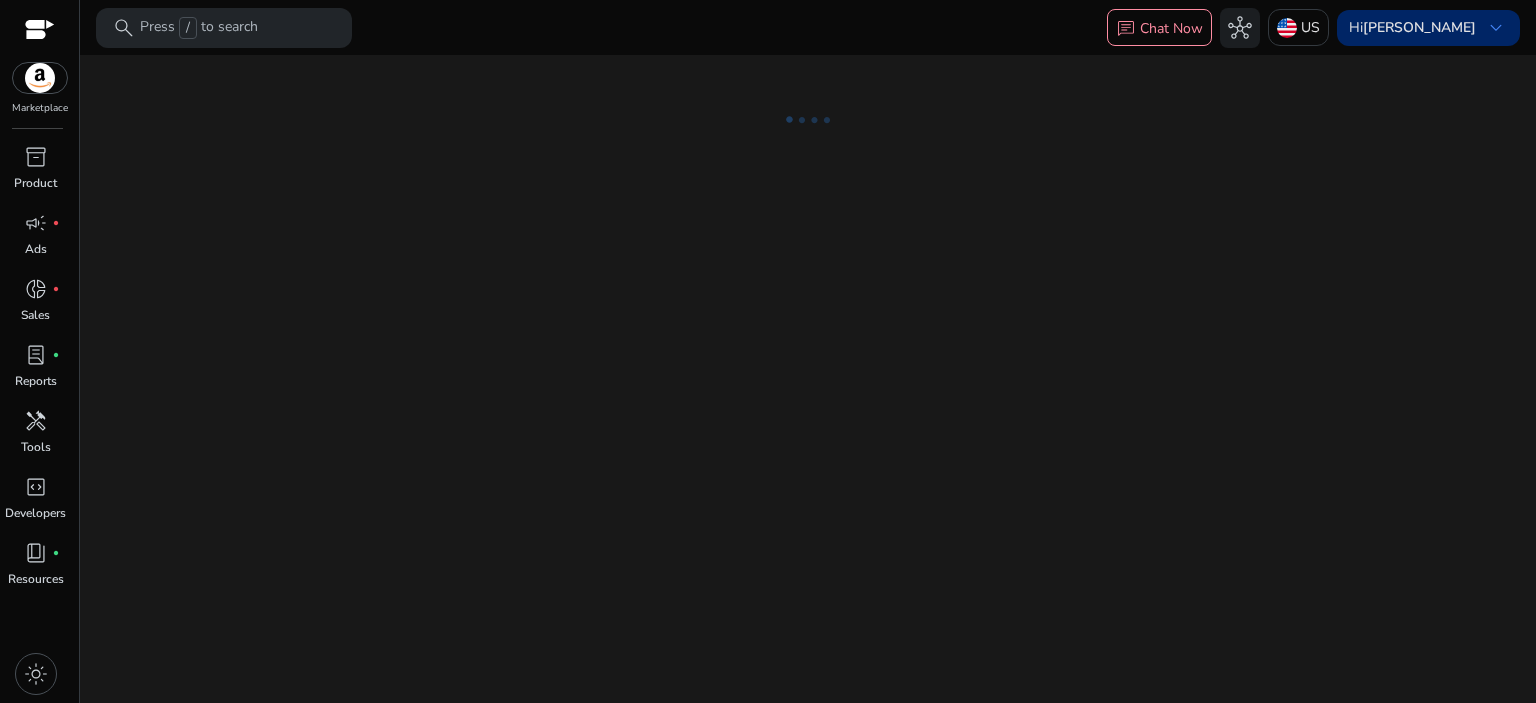 click on "[PERSON_NAME]" at bounding box center [1419, 27] 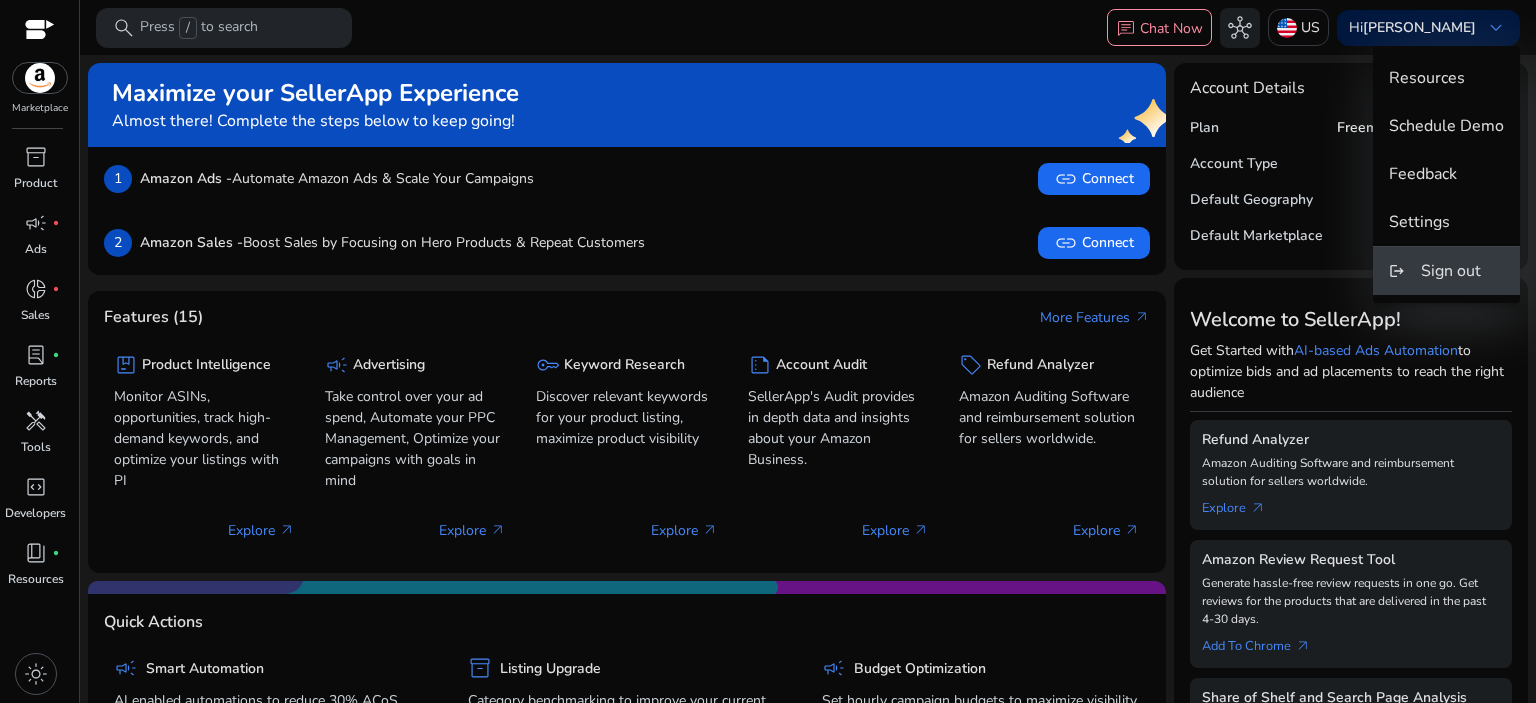 click on "logout Sign out" at bounding box center [1446, 271] 